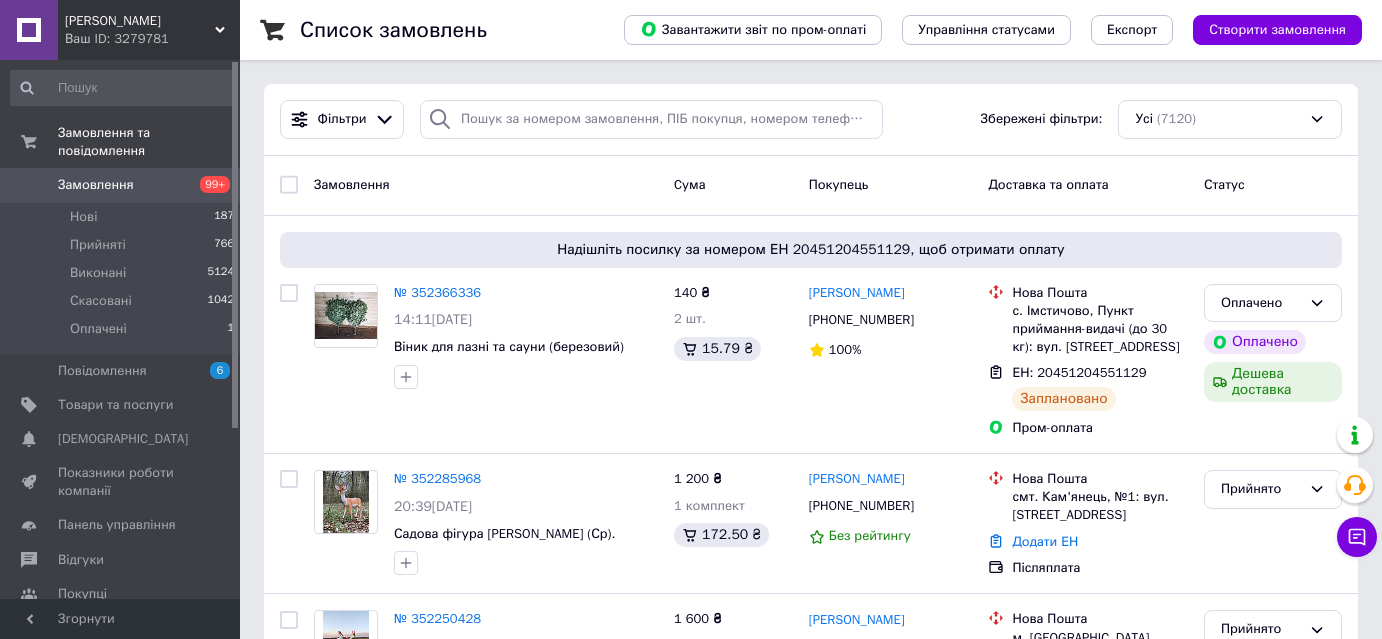 scroll, scrollTop: 0, scrollLeft: 0, axis: both 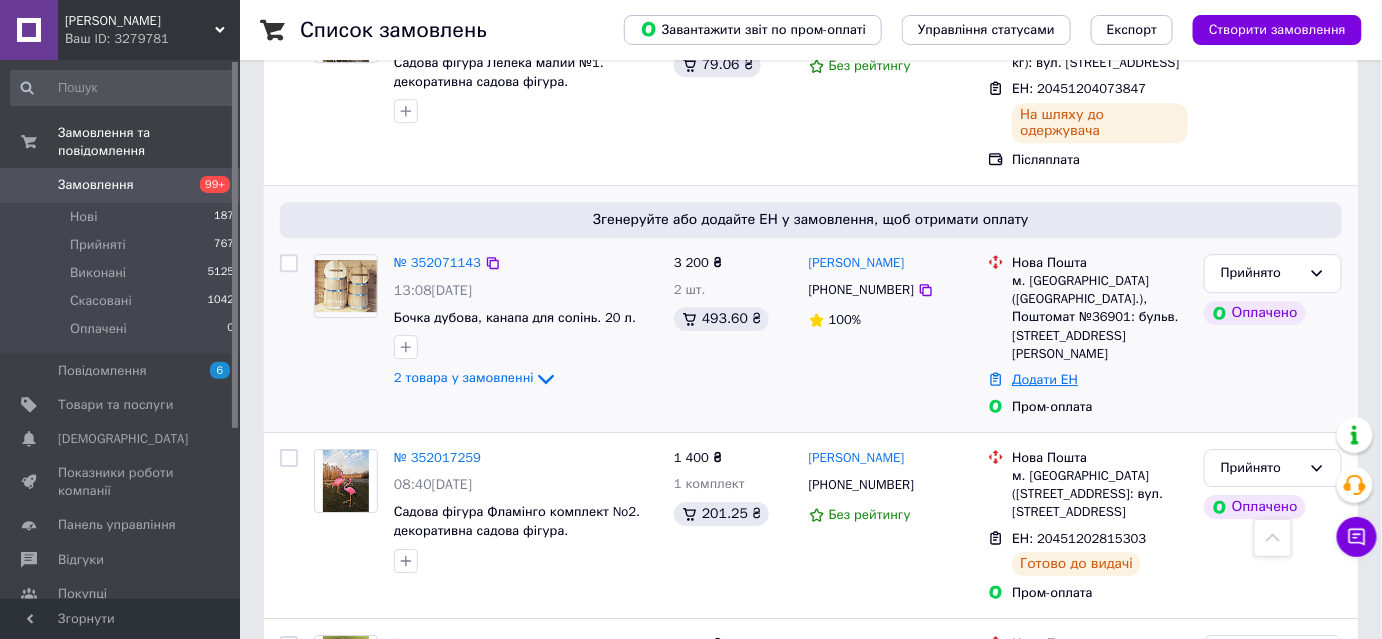 click on "Додати ЕН" at bounding box center [1045, 379] 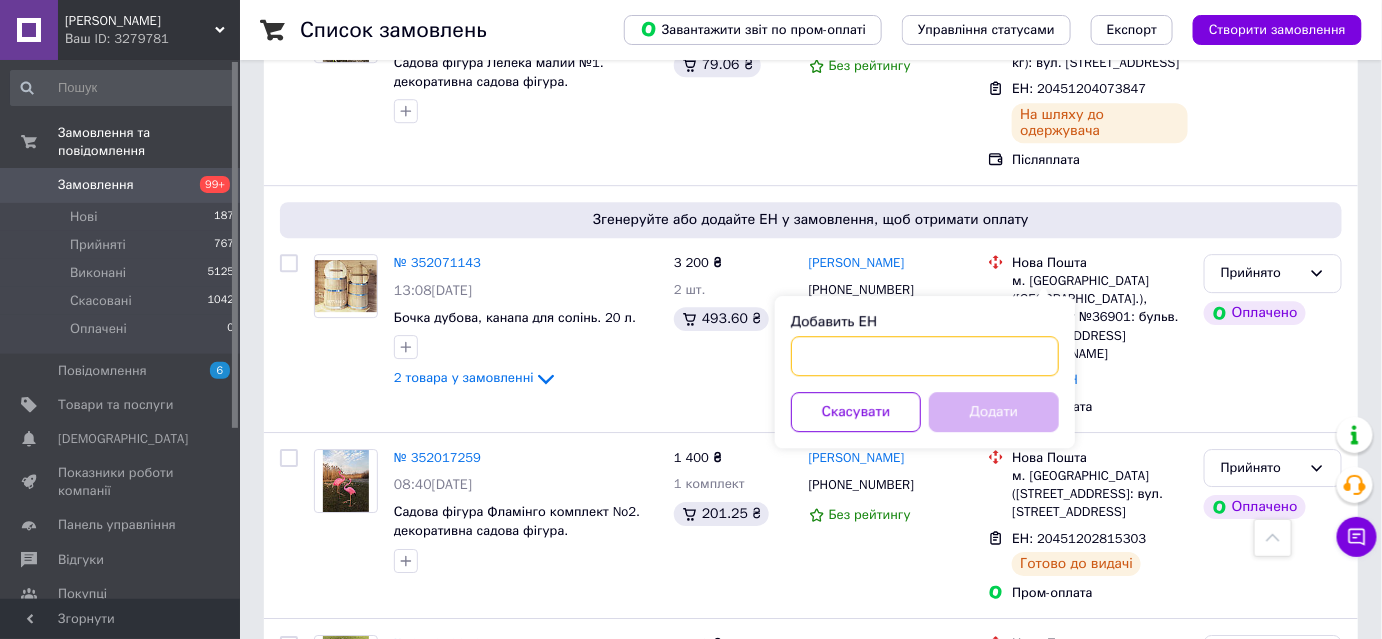 click on "Добавить ЕН" at bounding box center (925, 356) 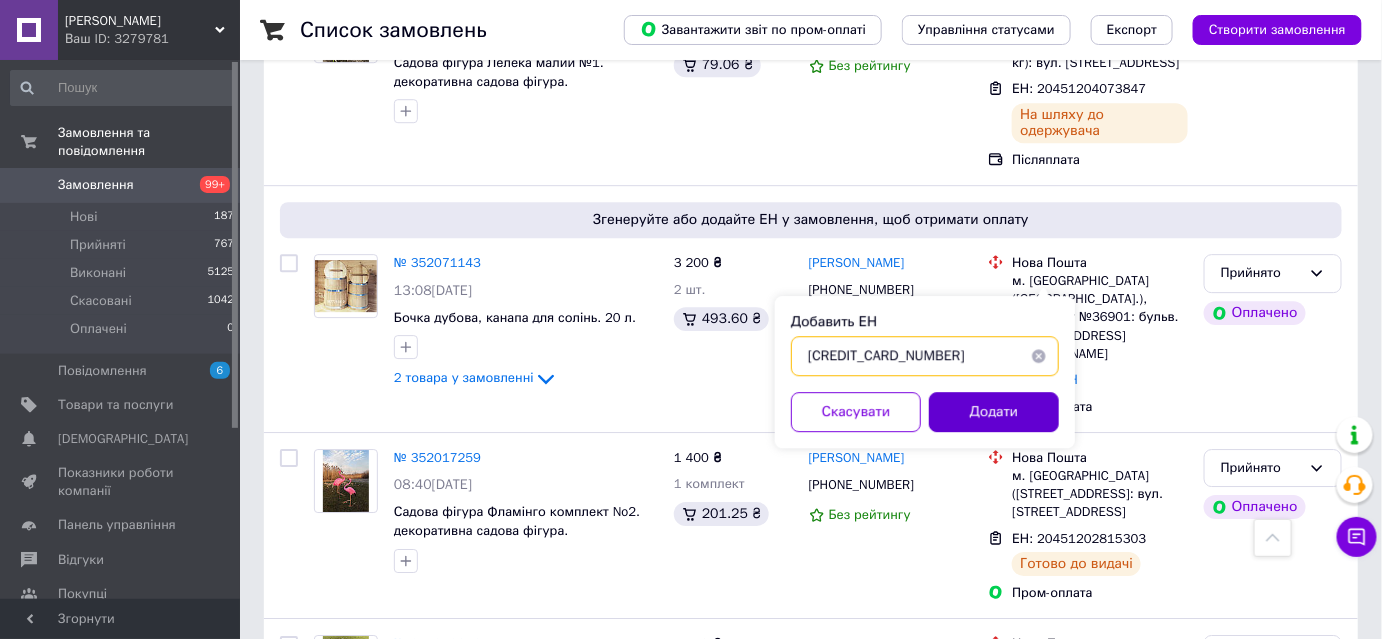 type on "[CREDIT_CARD_NUMBER]" 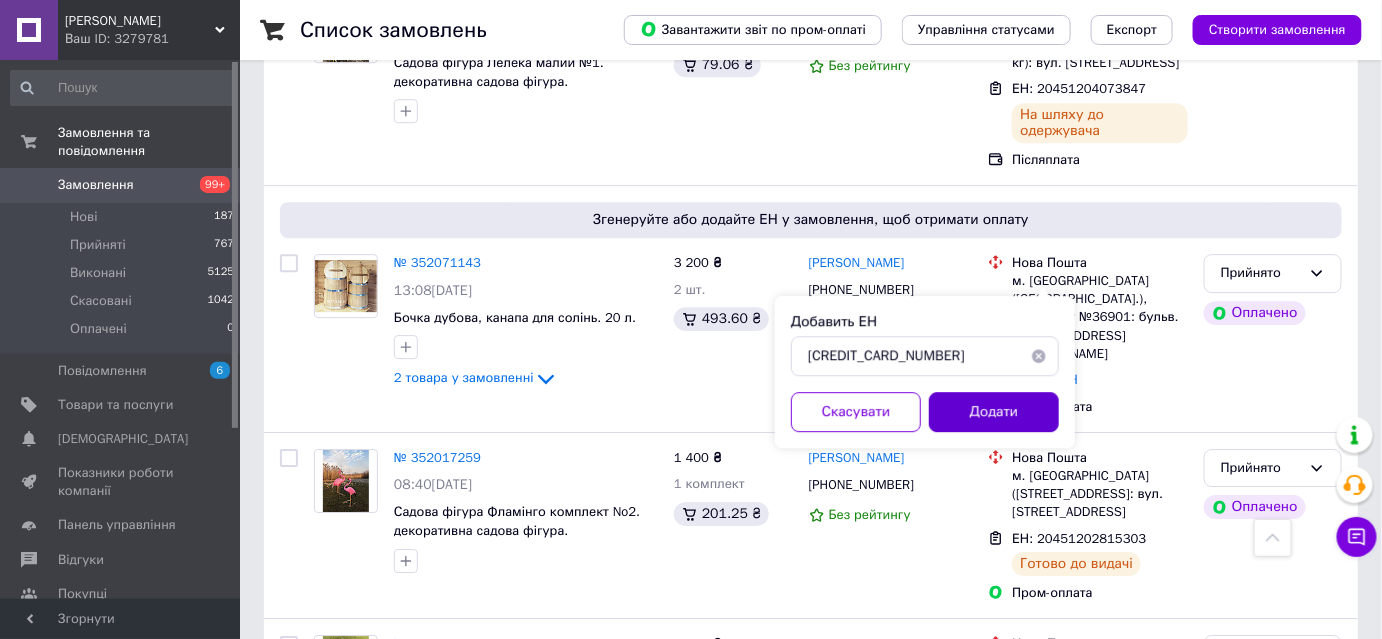 click on "Додати" at bounding box center [994, 412] 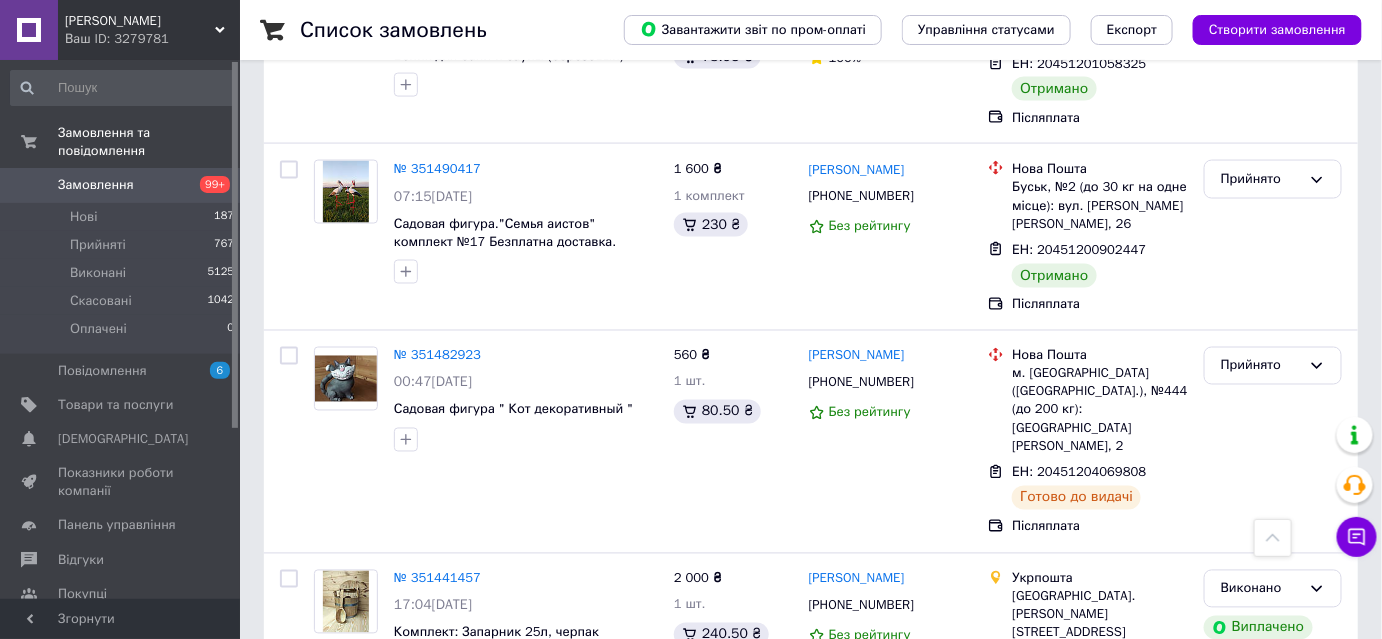 scroll, scrollTop: 6000, scrollLeft: 0, axis: vertical 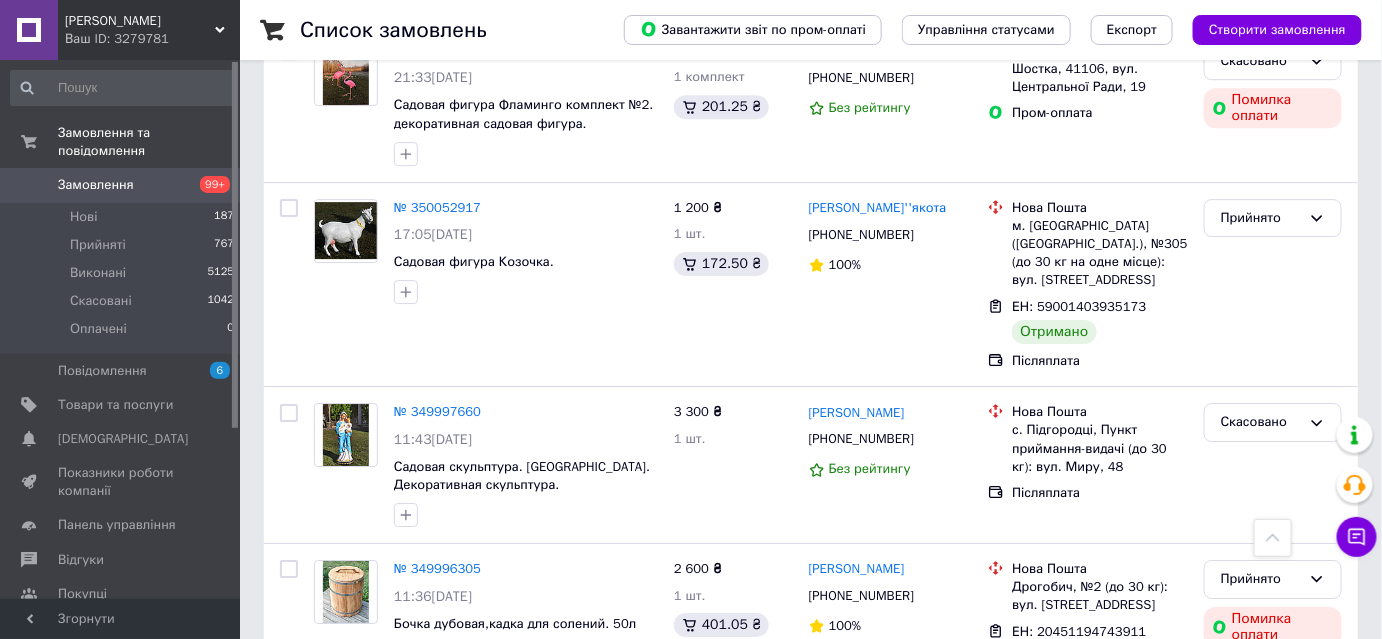 click on "Прийнято" at bounding box center [1261, 1107] 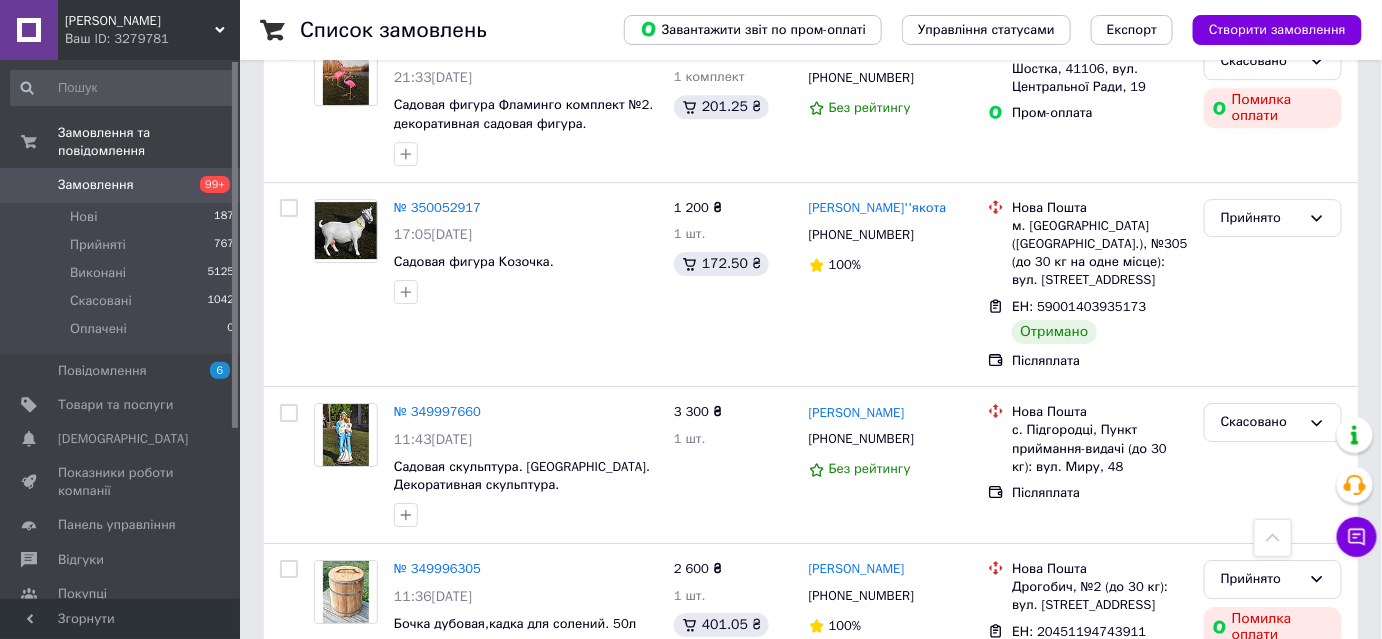 click on "Виконано" at bounding box center (1273, 1148) 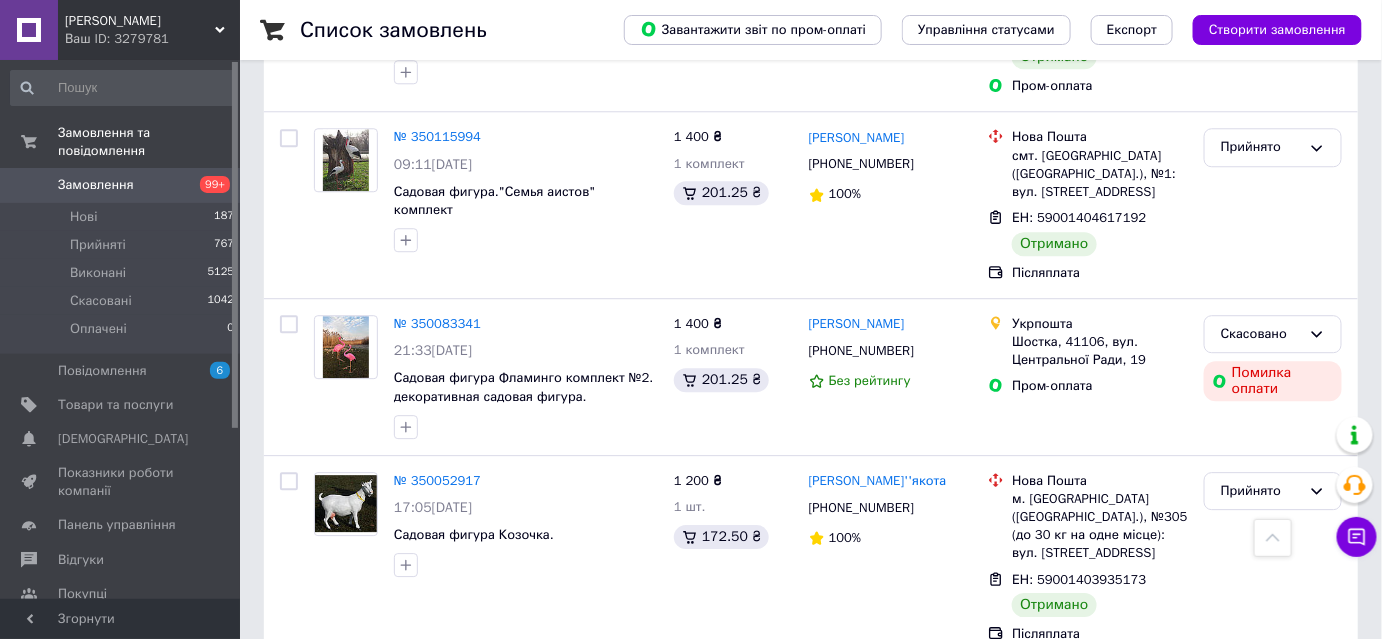 scroll, scrollTop: 16821, scrollLeft: 0, axis: vertical 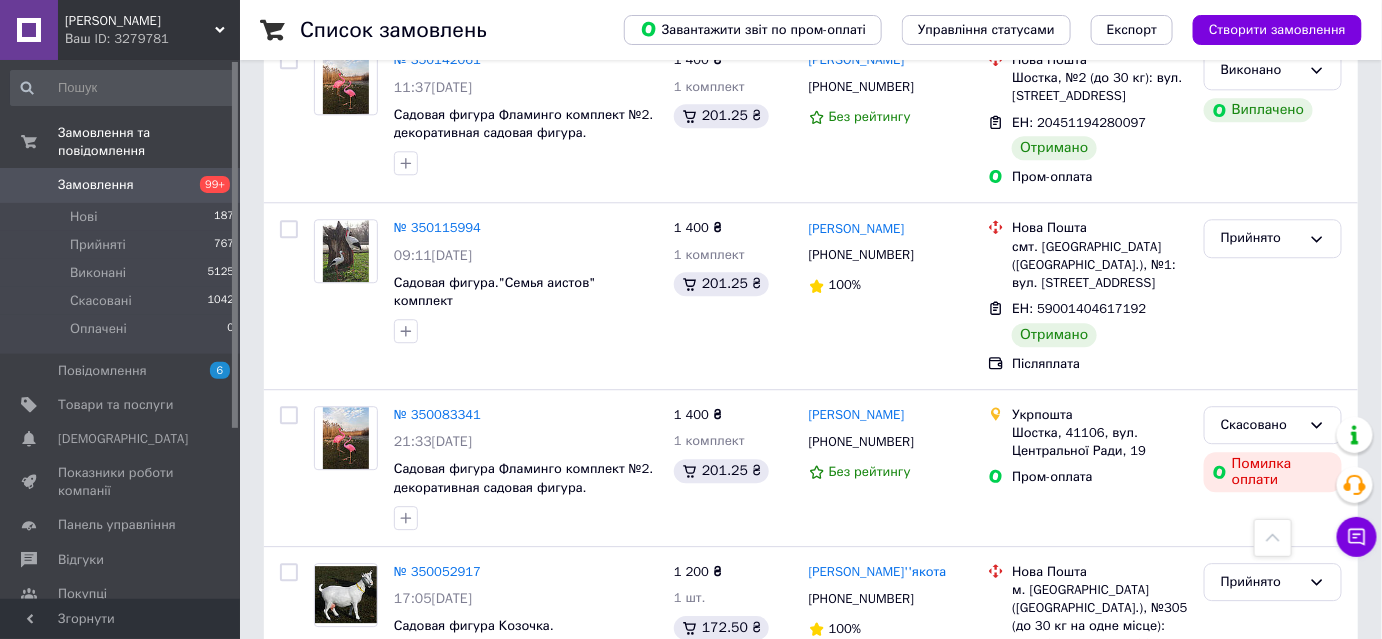click on "Прийнято" at bounding box center (1261, 943) 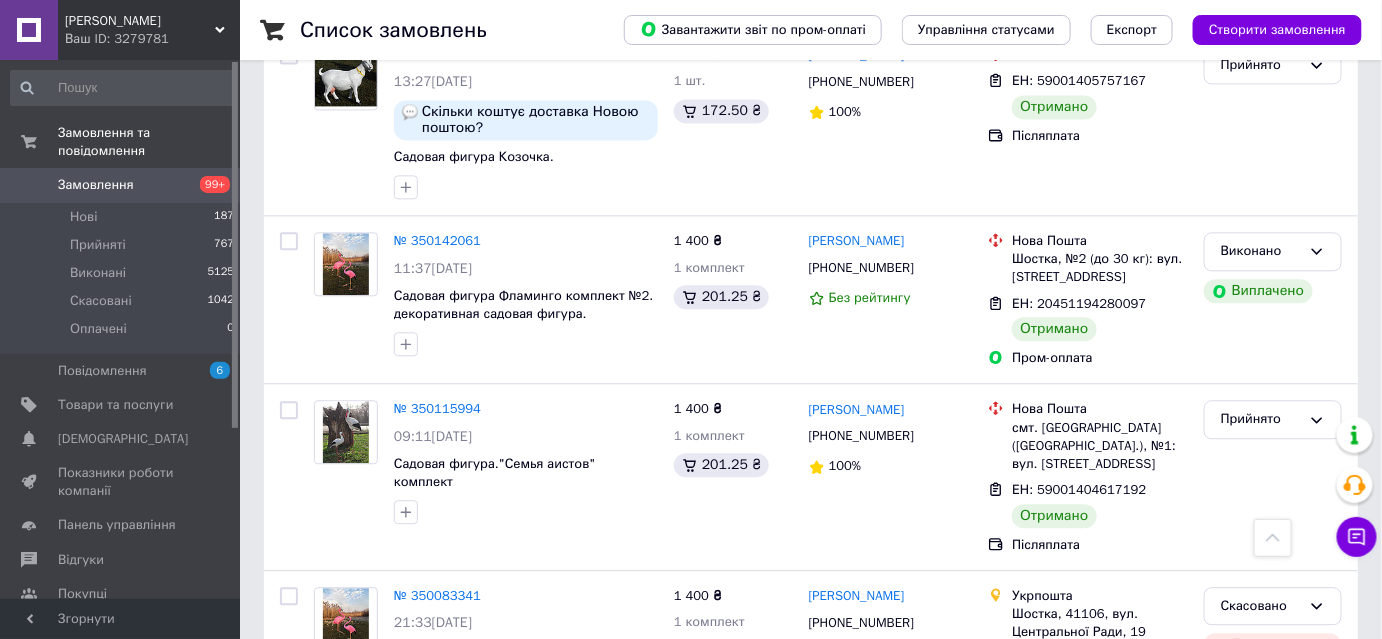 scroll, scrollTop: 16458, scrollLeft: 0, axis: vertical 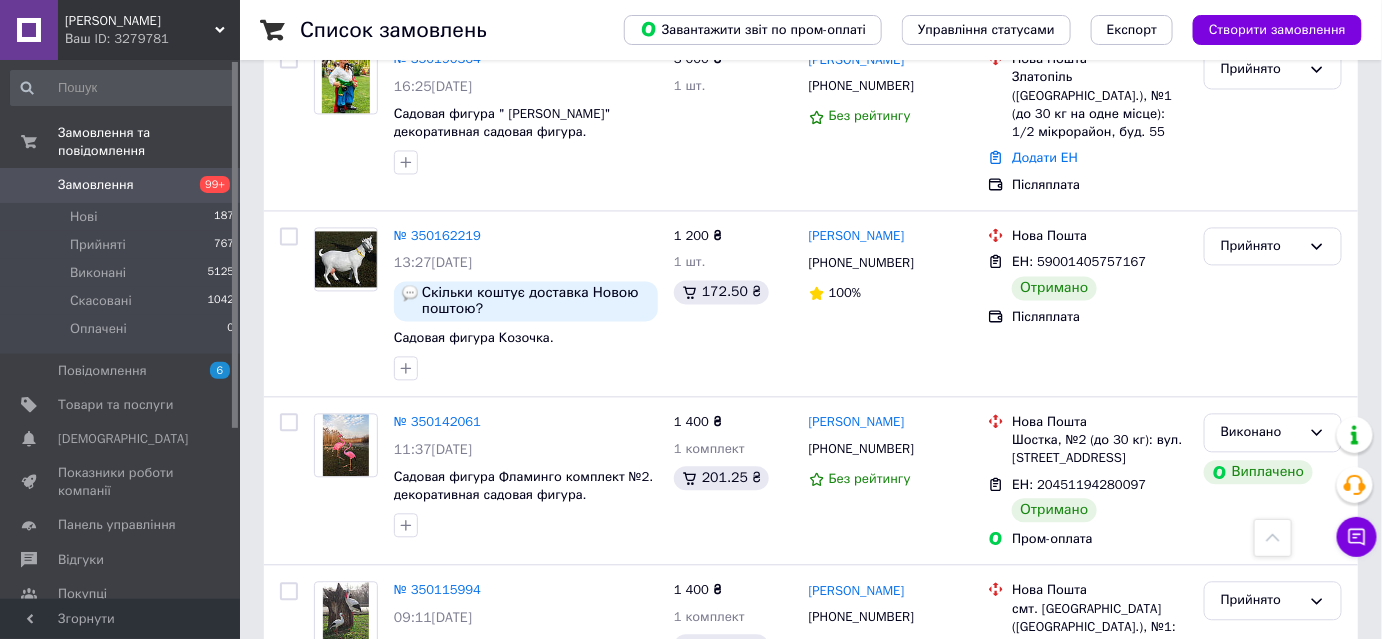 click on "Прийнято" at bounding box center [1261, 945] 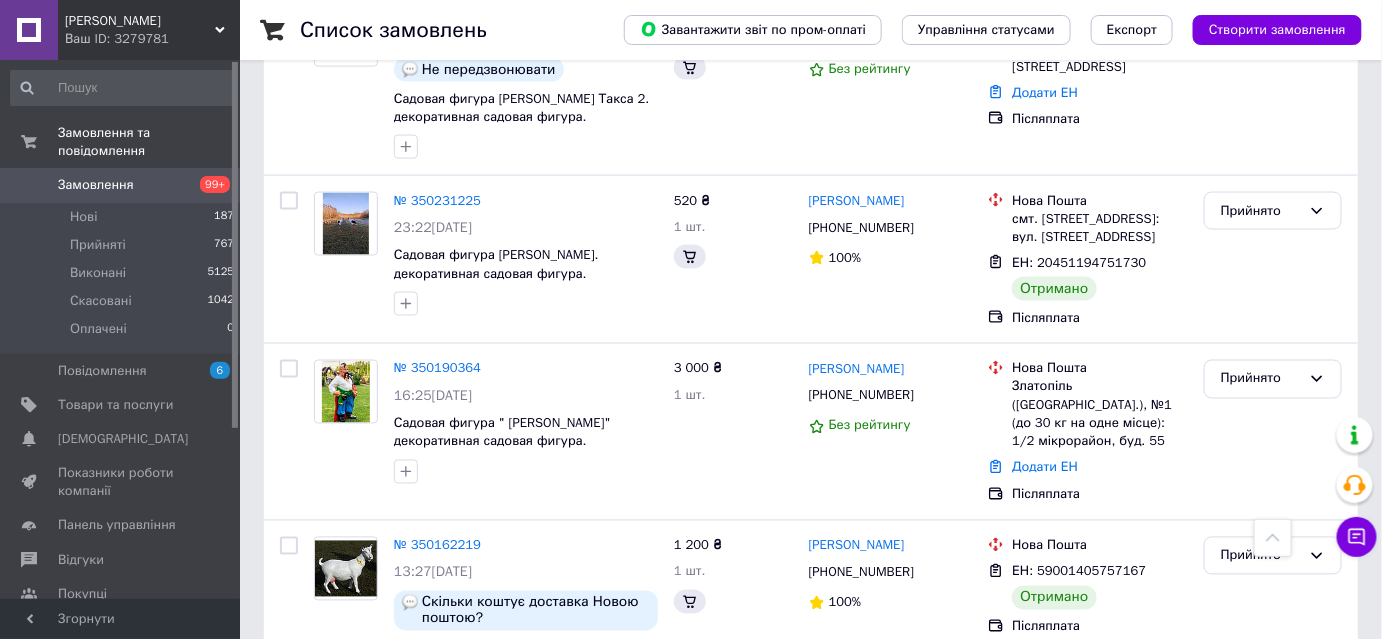 scroll, scrollTop: 16094, scrollLeft: 0, axis: vertical 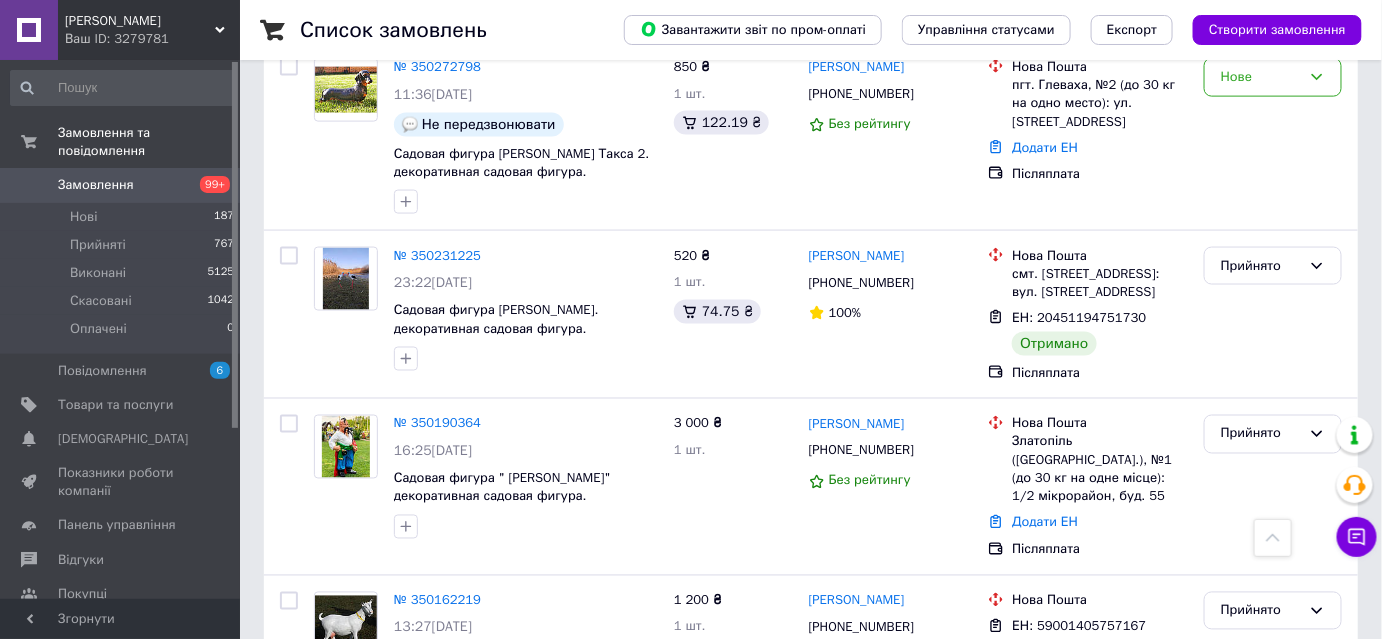click on "Прийнято" at bounding box center [1261, 965] 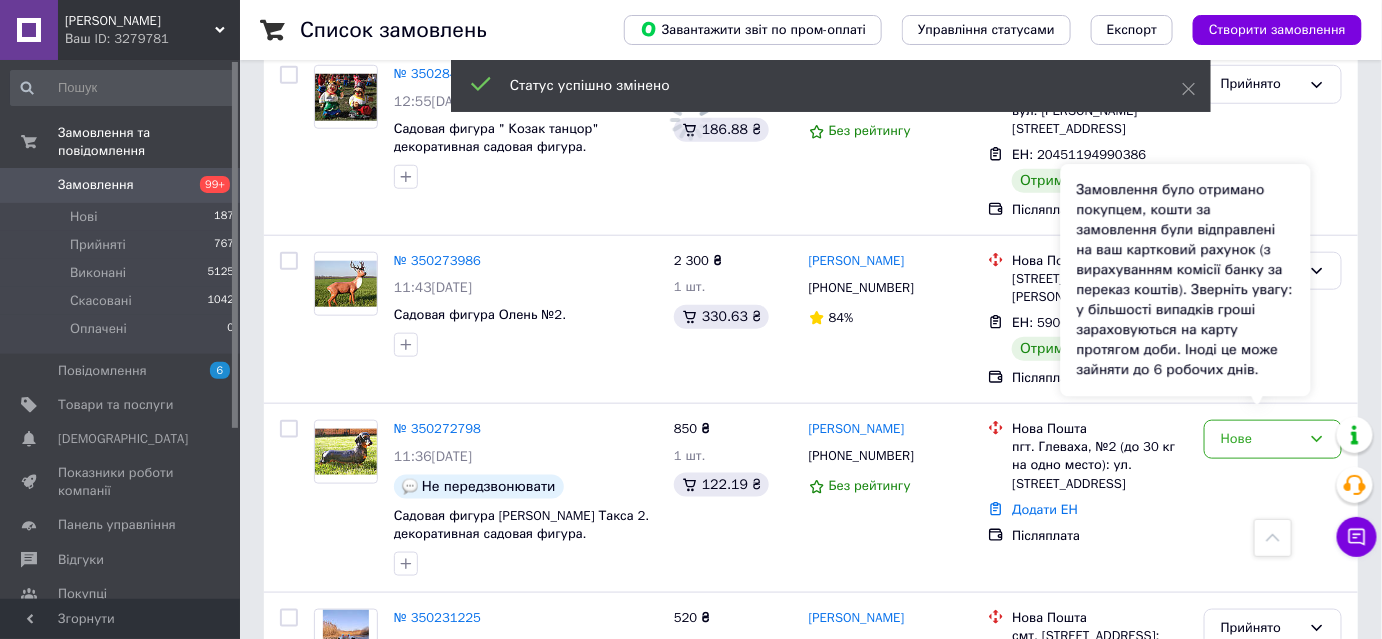 scroll, scrollTop: 15730, scrollLeft: 0, axis: vertical 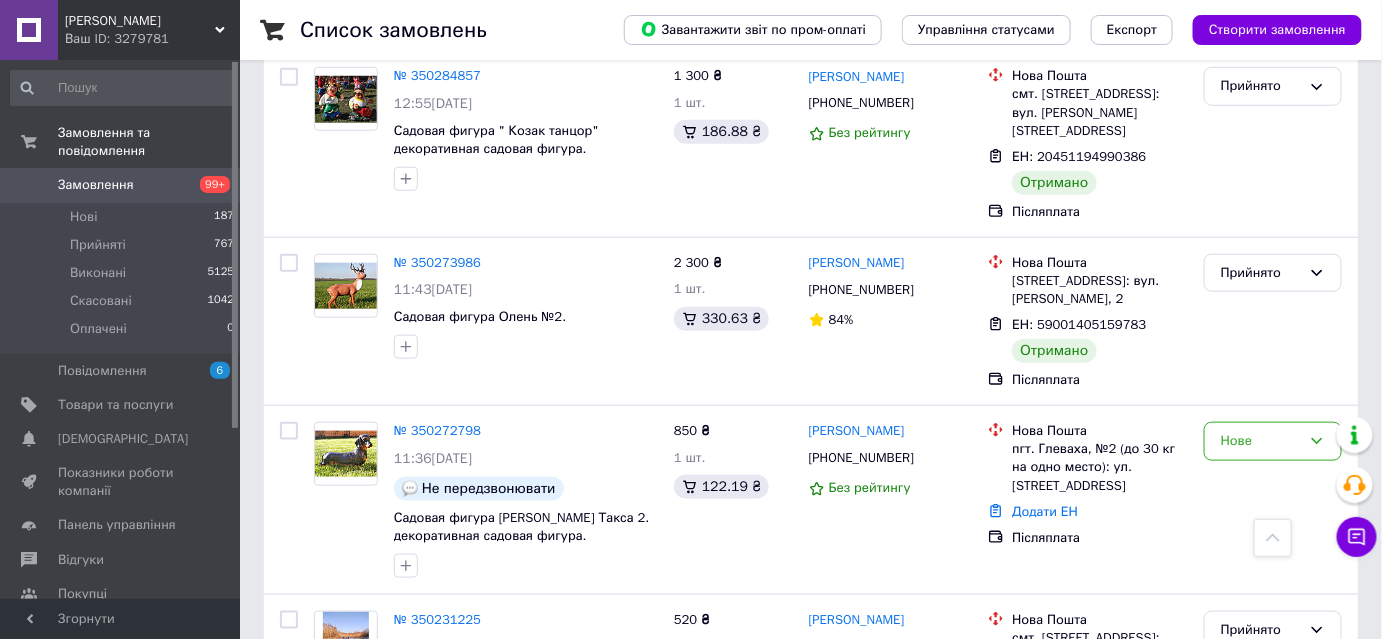click on "Прийнято" at bounding box center [1261, 975] 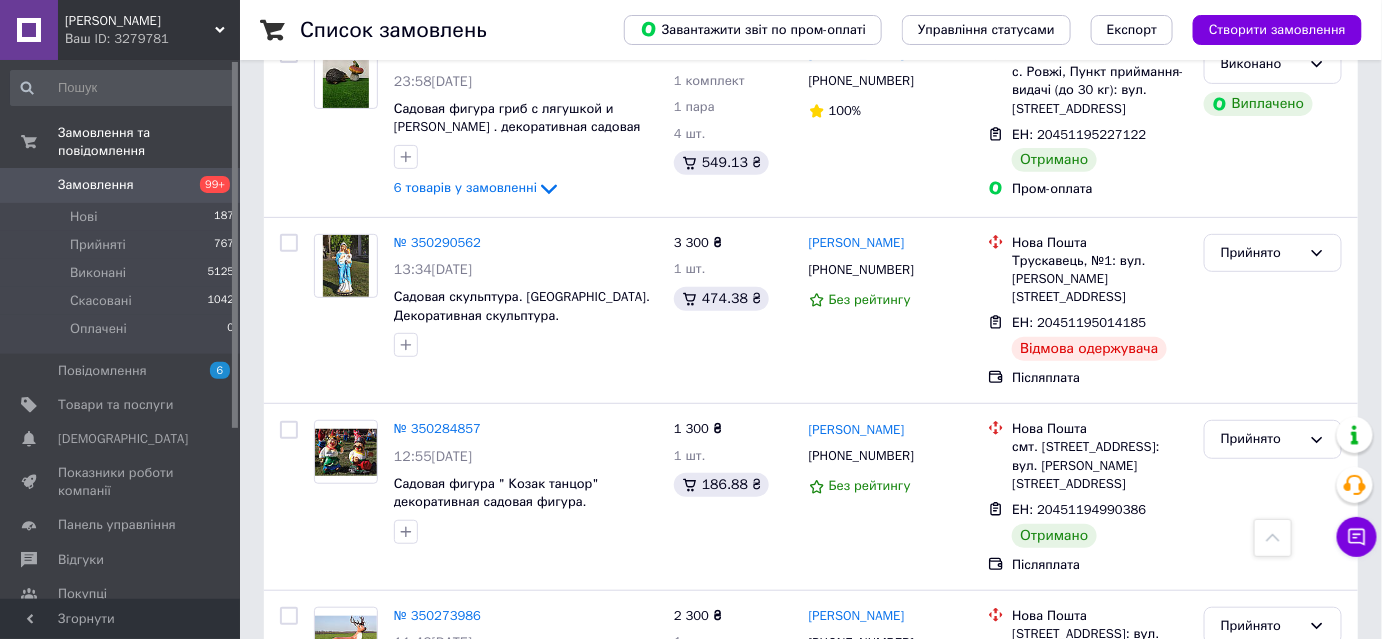 scroll, scrollTop: 15367, scrollLeft: 0, axis: vertical 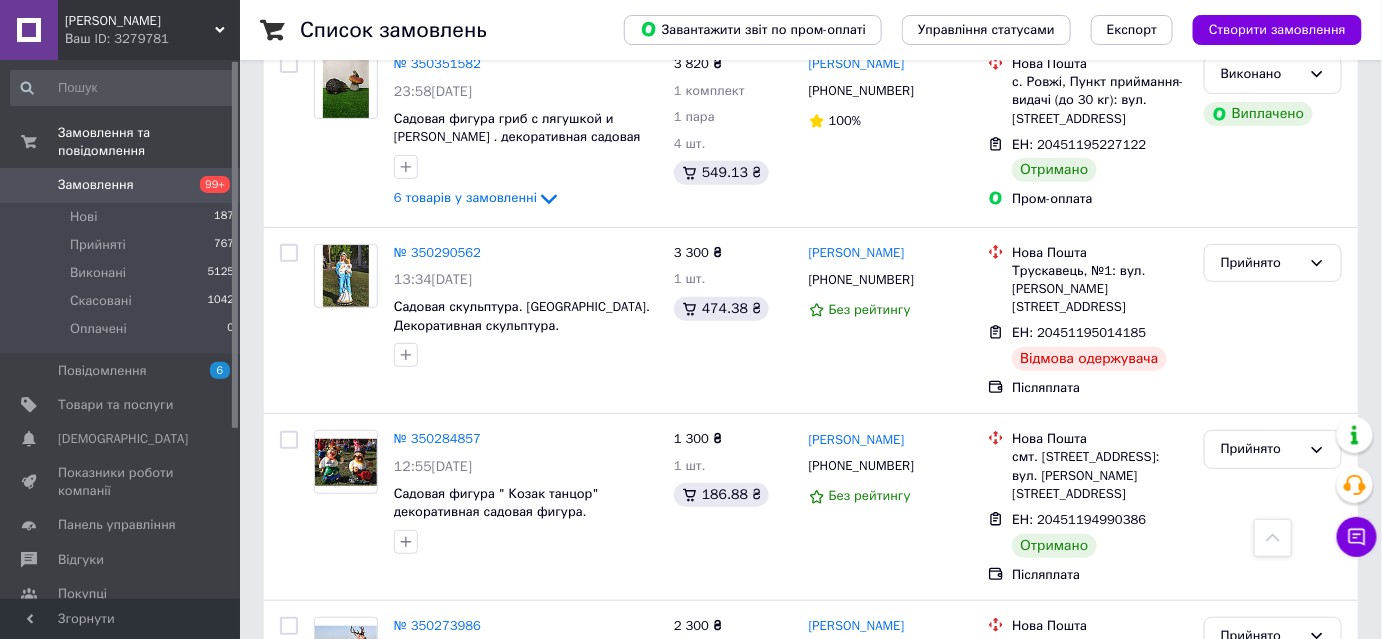 click on "Прийнято" at bounding box center (1261, 993) 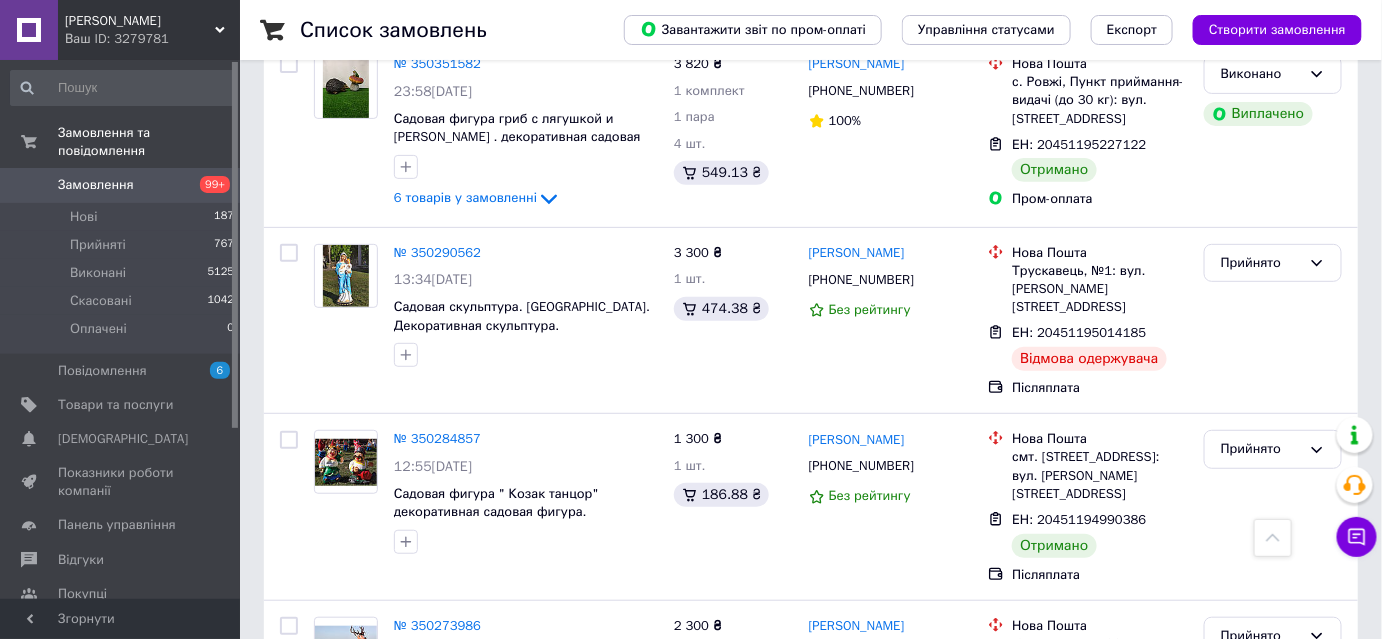 click on "Виконано" at bounding box center [1273, 1034] 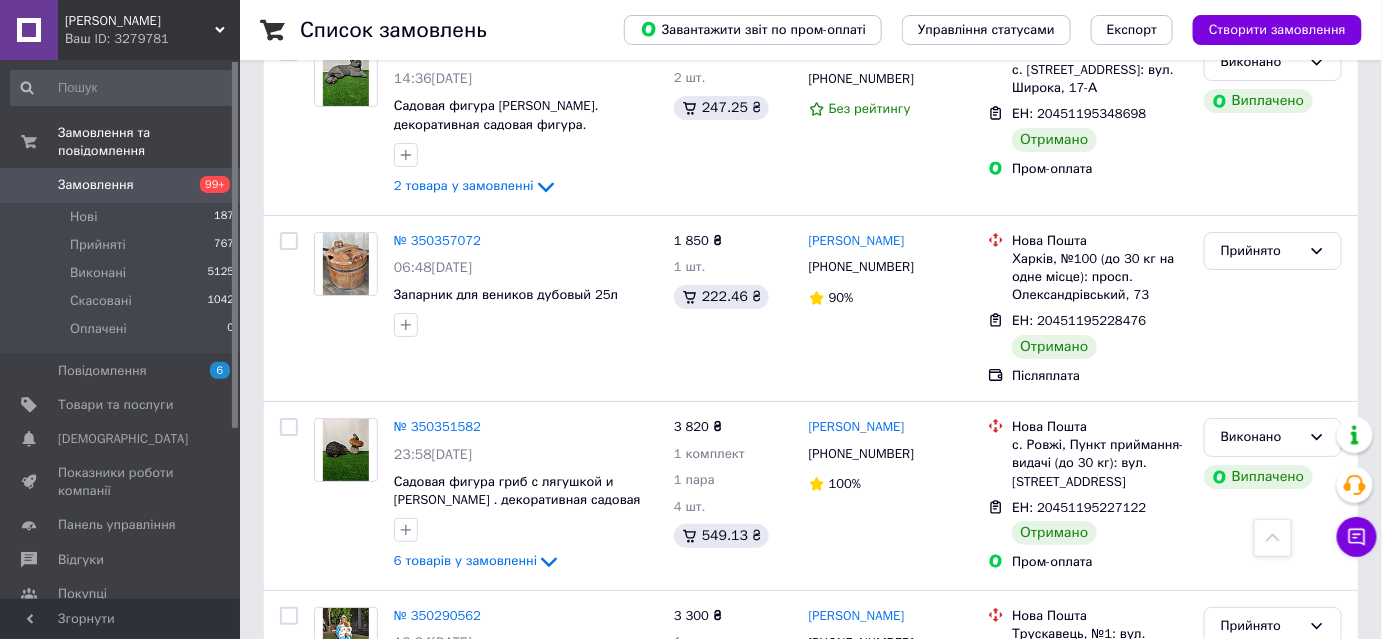 scroll, scrollTop: 15003, scrollLeft: 0, axis: vertical 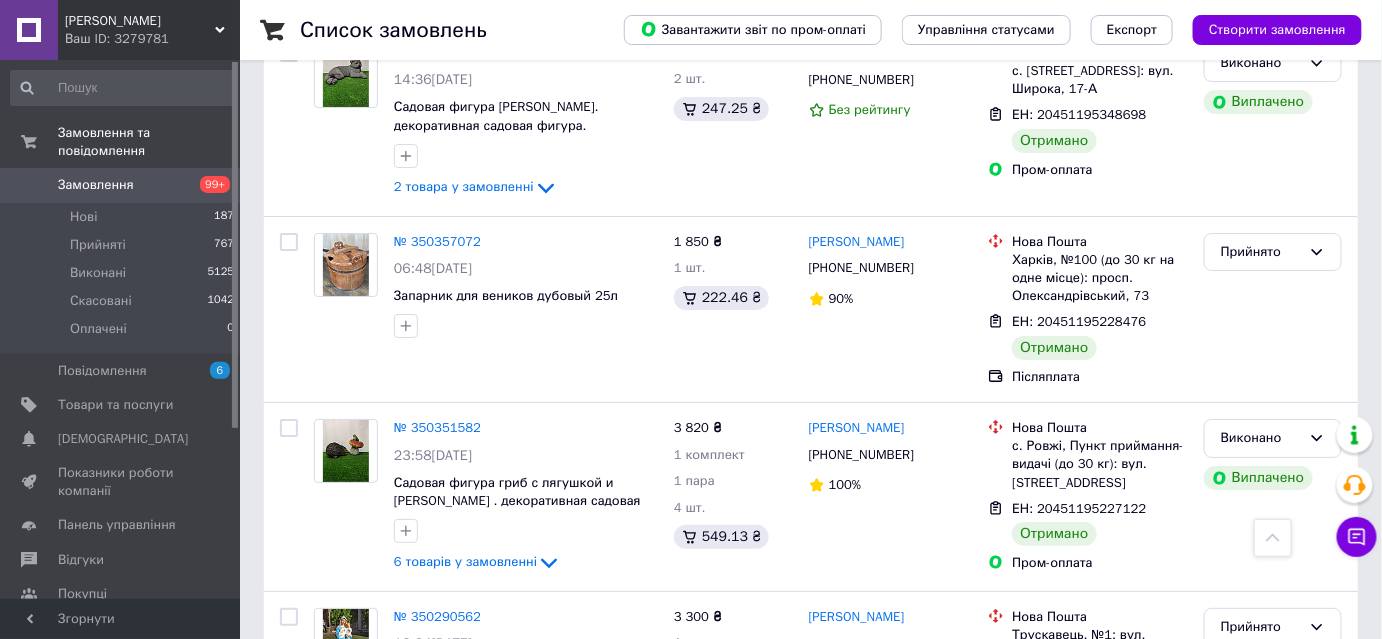 click on "Прийнято" at bounding box center (1261, 1000) 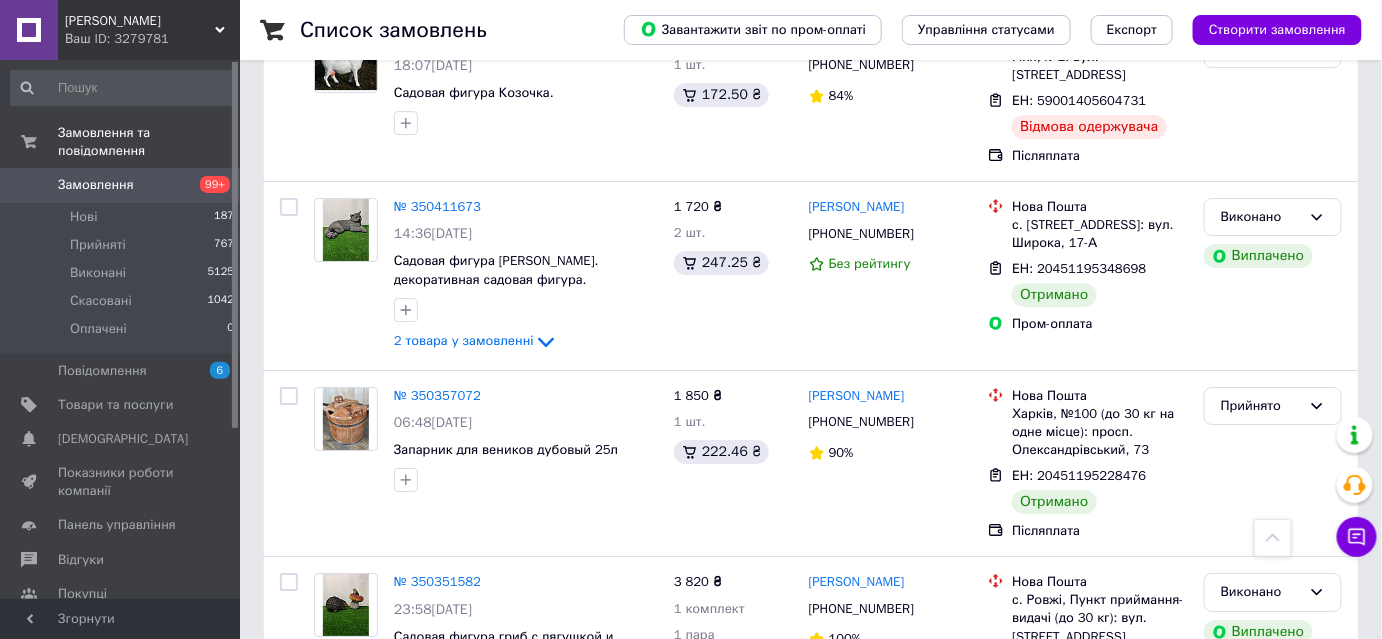scroll, scrollTop: 14821, scrollLeft: 0, axis: vertical 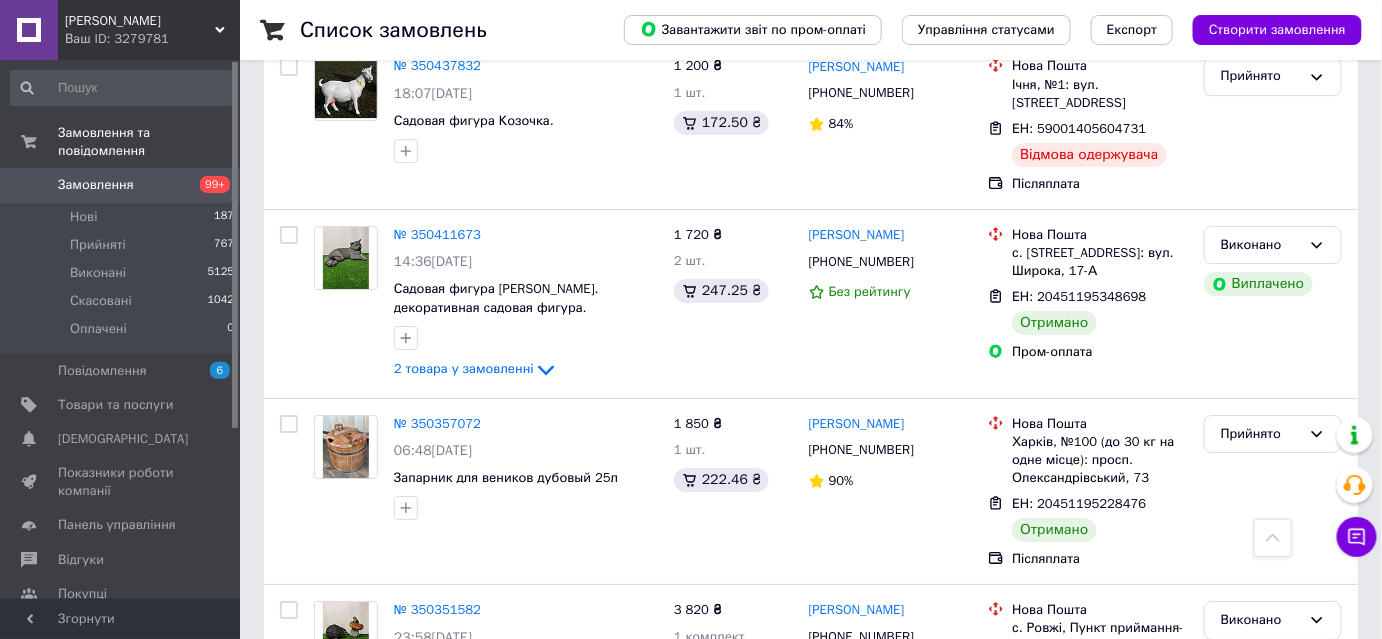click on "Прийнято" at bounding box center [1261, 995] 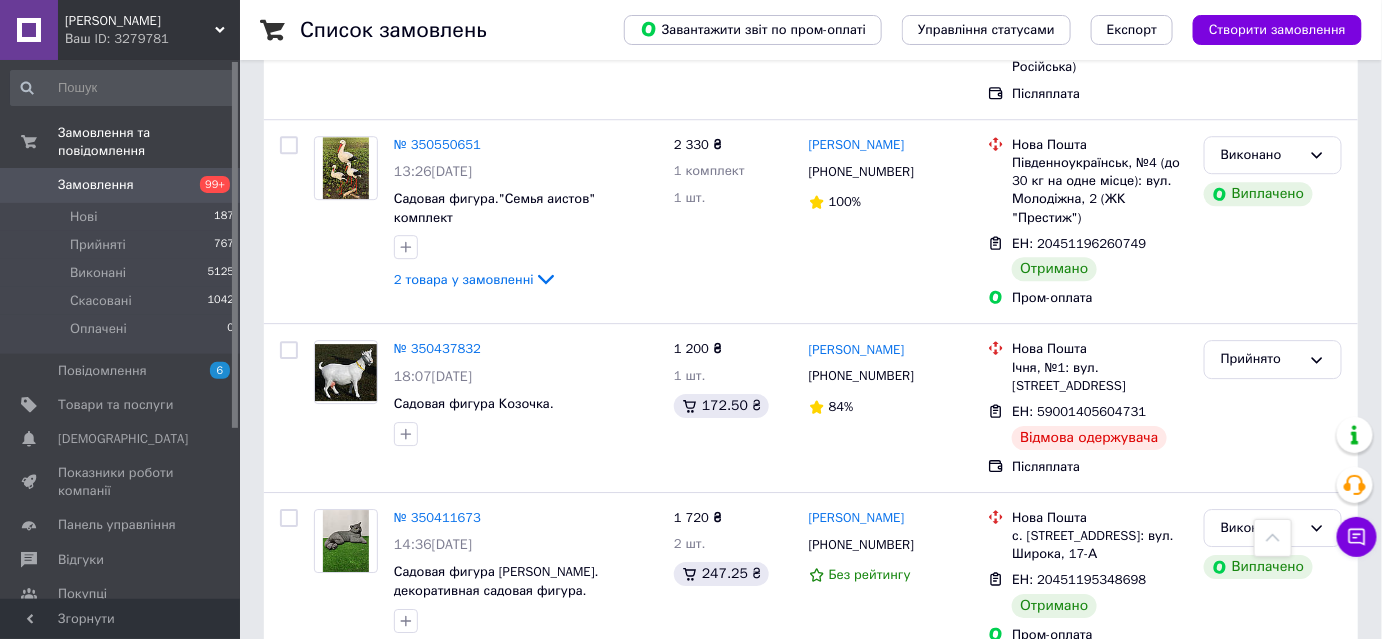scroll, scrollTop: 14458, scrollLeft: 0, axis: vertical 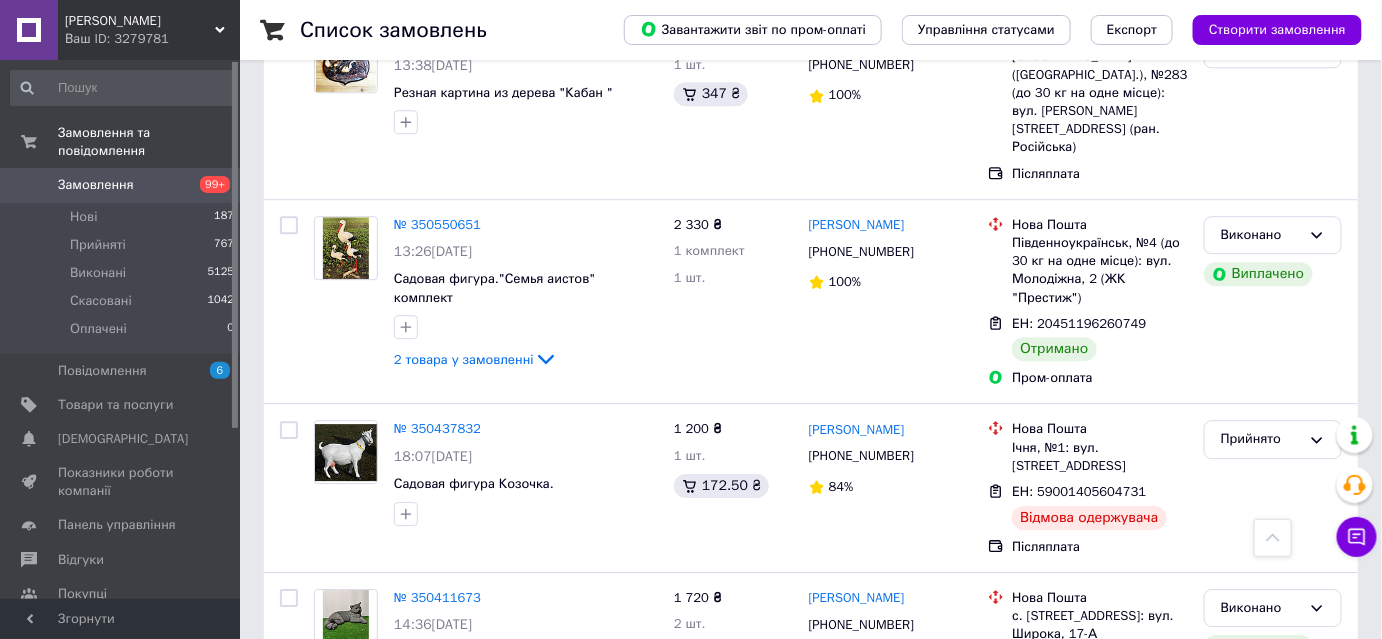 click on "Виконано" at bounding box center (1261, 983) 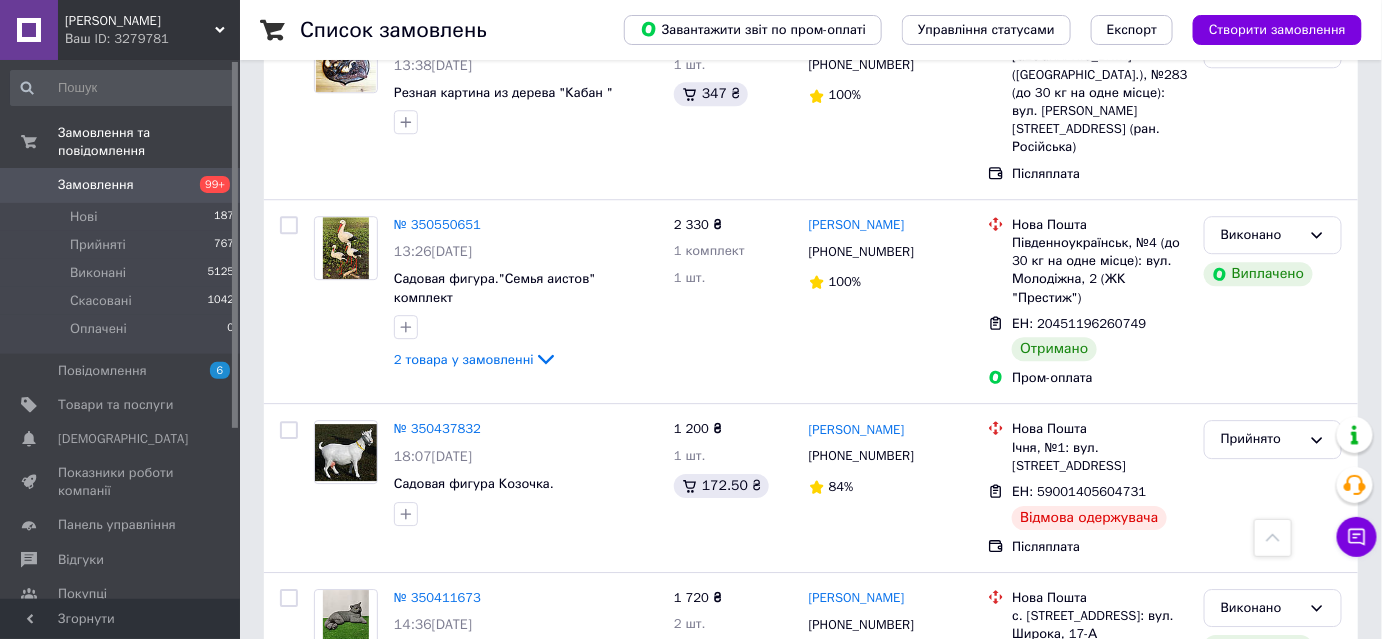 click on "ЕН: 20451195227122 Отримано" at bounding box center (1100, 1068) 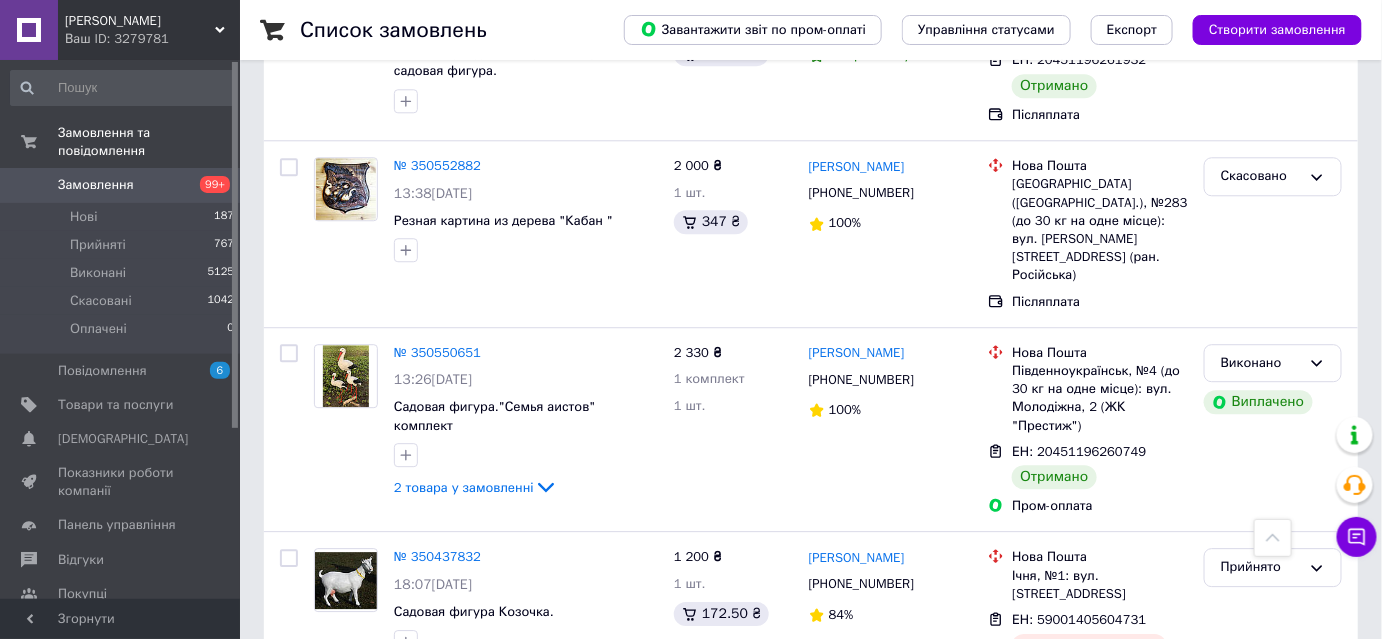 scroll, scrollTop: 14276, scrollLeft: 0, axis: vertical 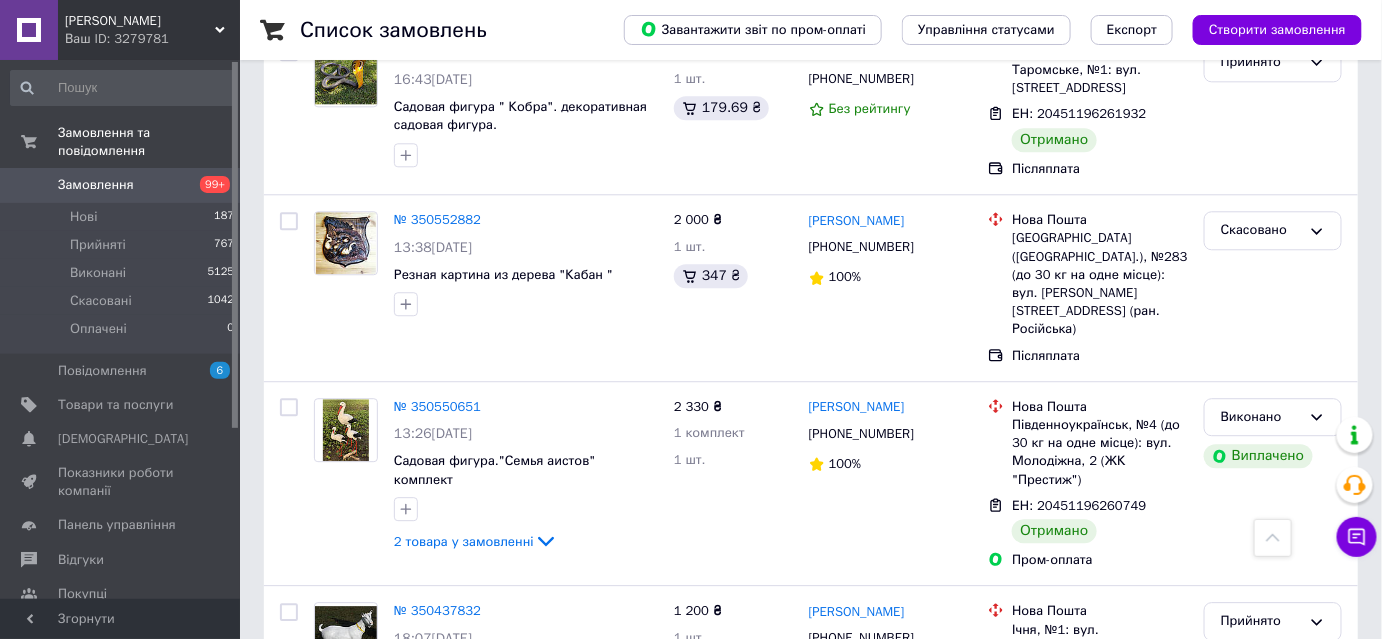 click on "Прийнято" at bounding box center (1261, 979) 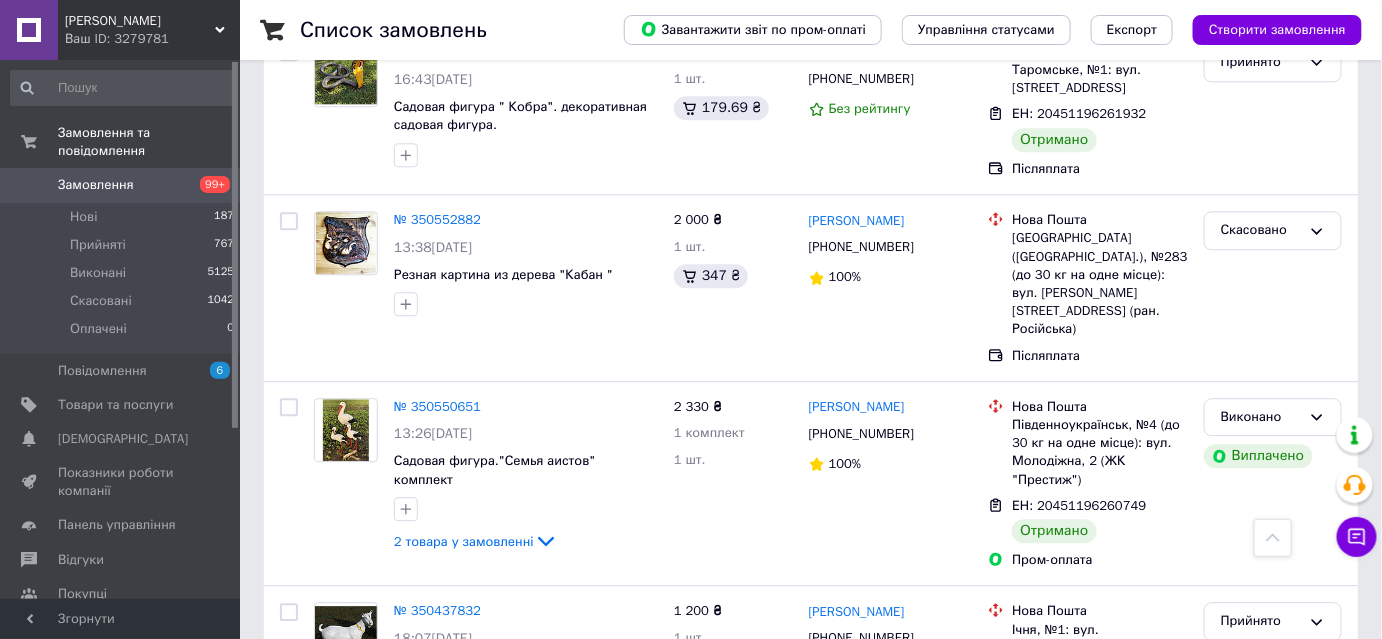 click on "Виконано" at bounding box center [1273, 1020] 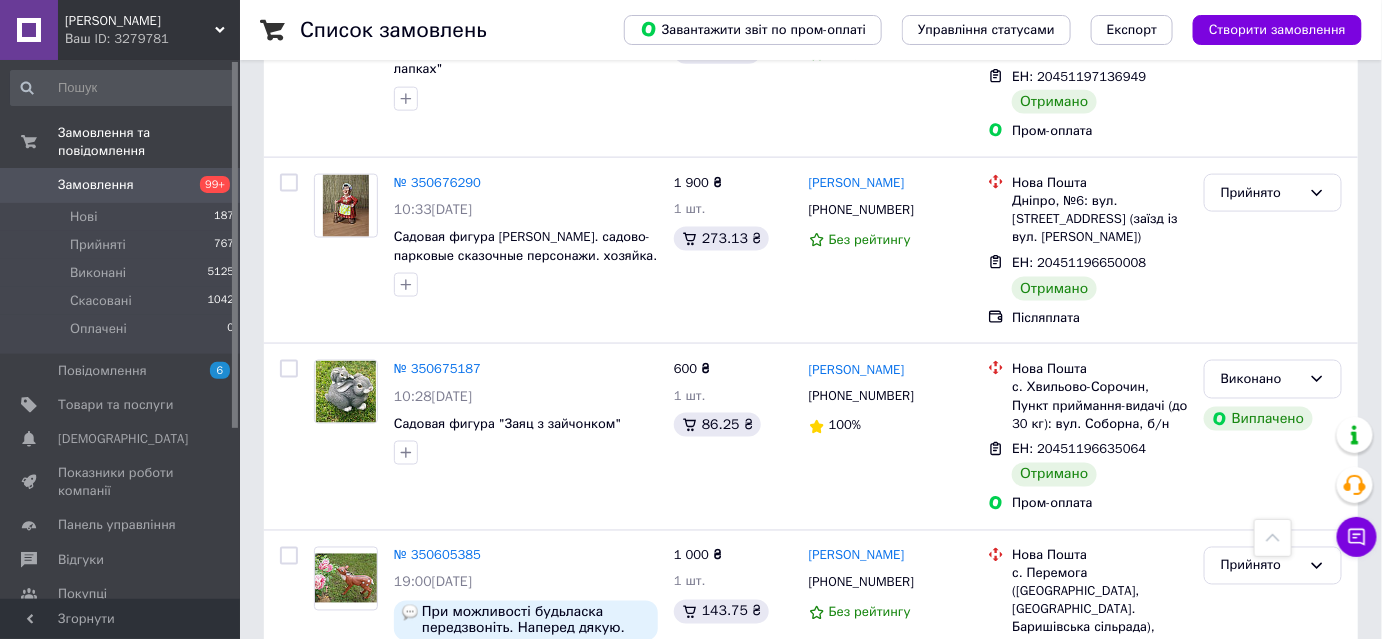 scroll, scrollTop: 13458, scrollLeft: 0, axis: vertical 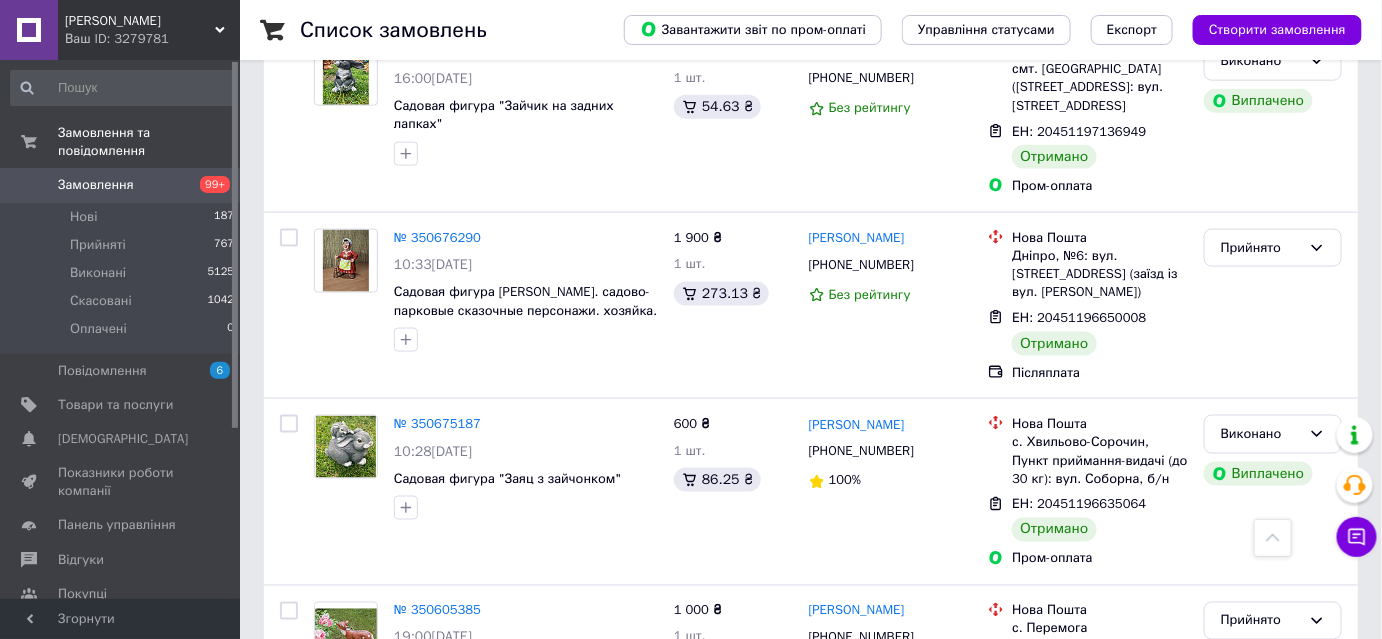 click on "Прийнято" at bounding box center (1261, 880) 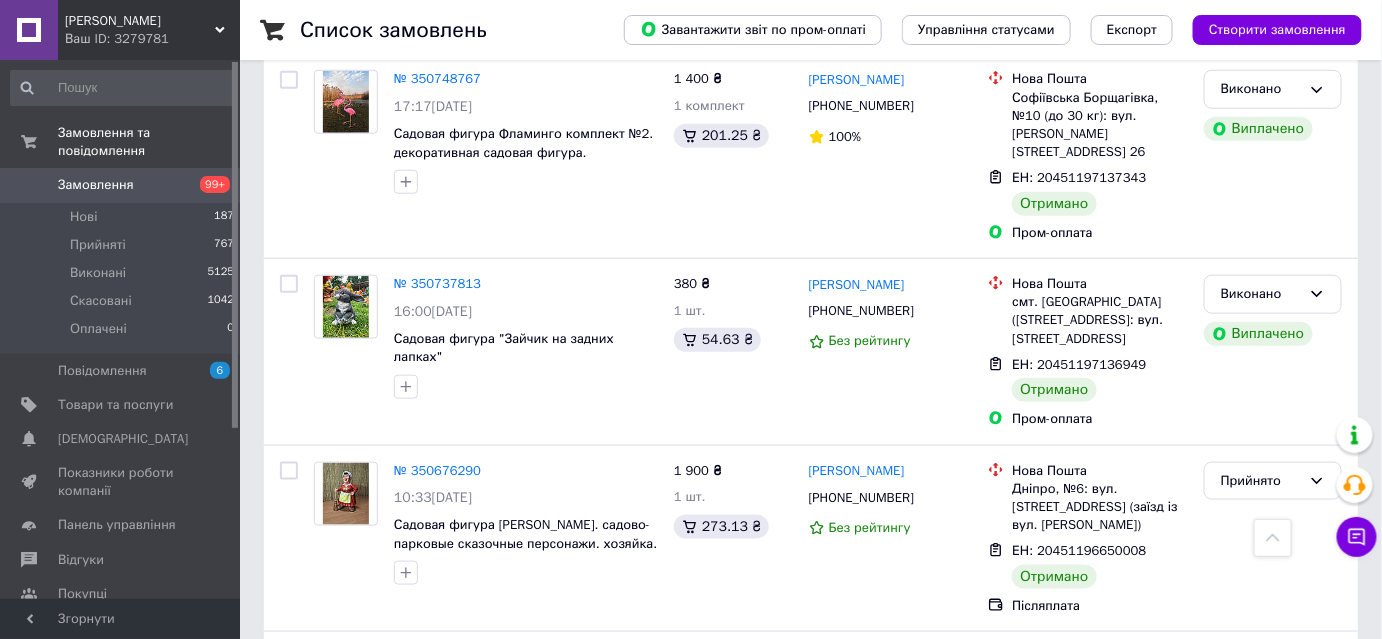 scroll, scrollTop: 13185, scrollLeft: 0, axis: vertical 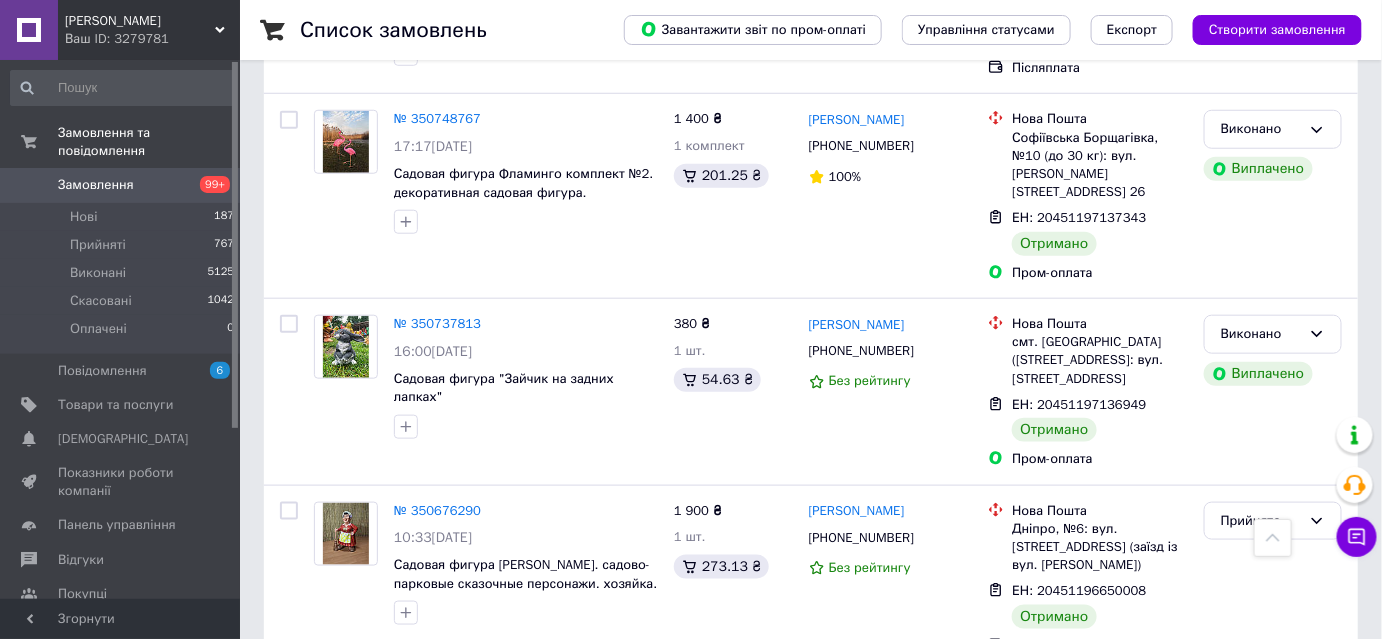 click on "Прийнято" at bounding box center [1261, 894] 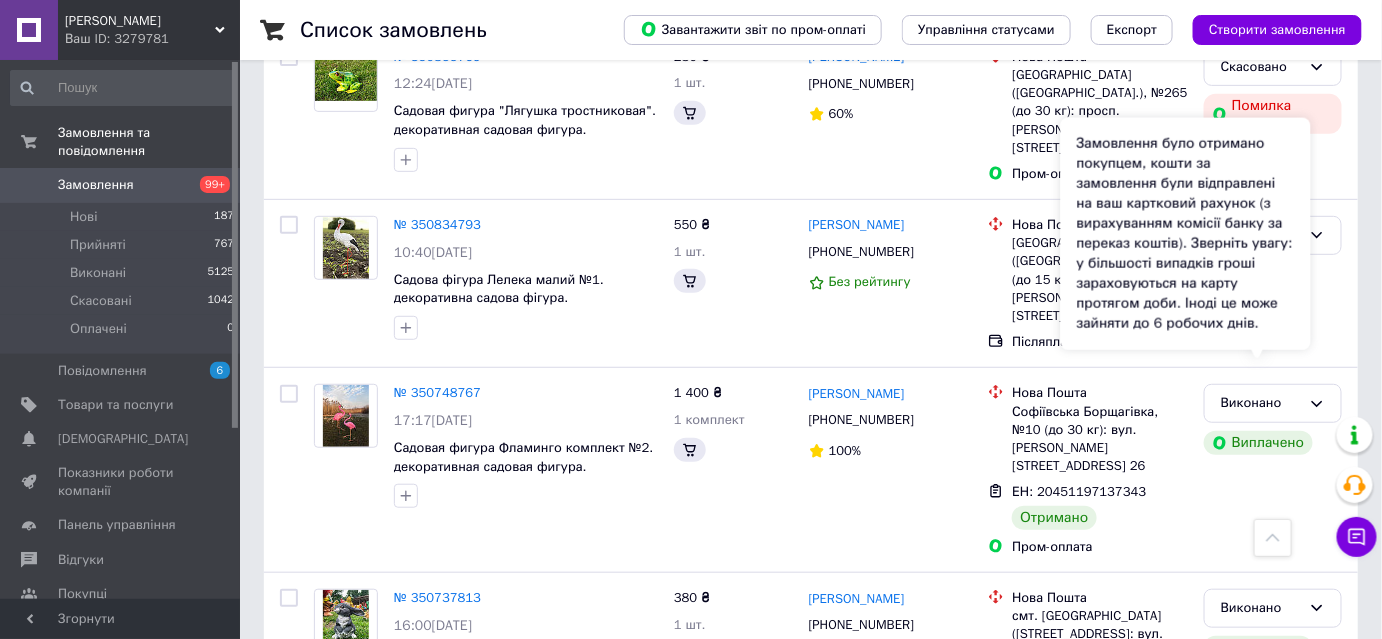 scroll, scrollTop: 12821, scrollLeft: 0, axis: vertical 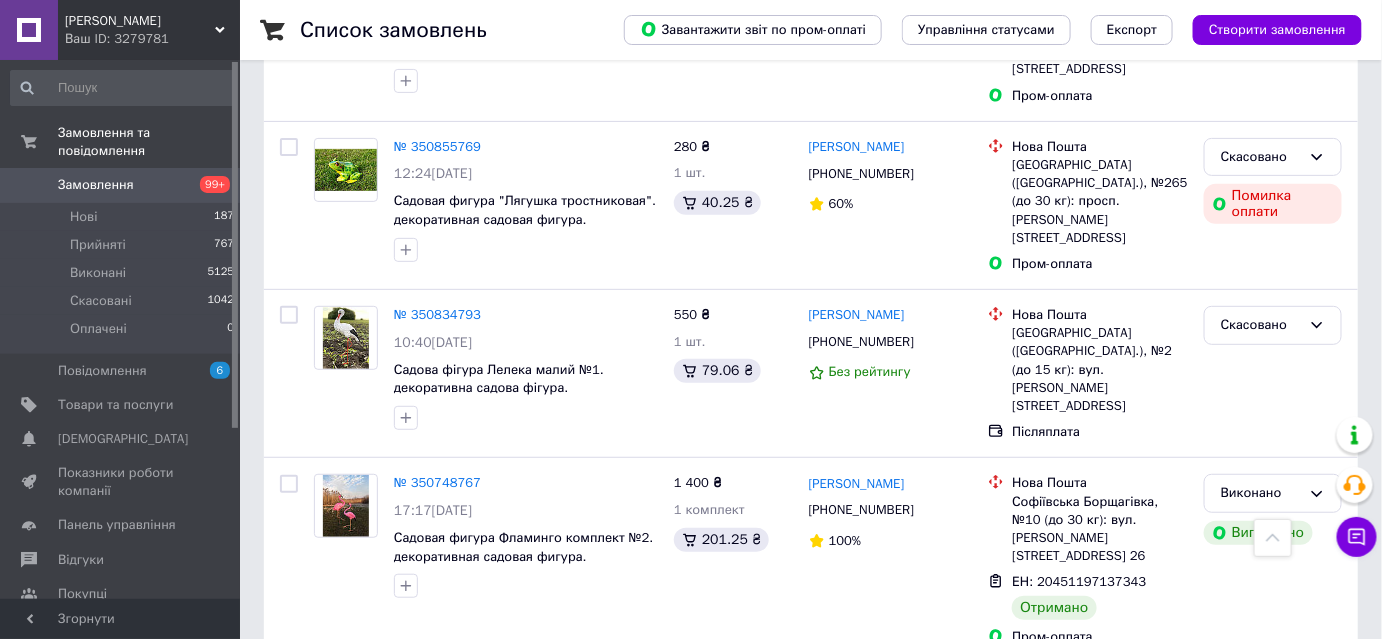 click on "Прийнято" at bounding box center [1261, 885] 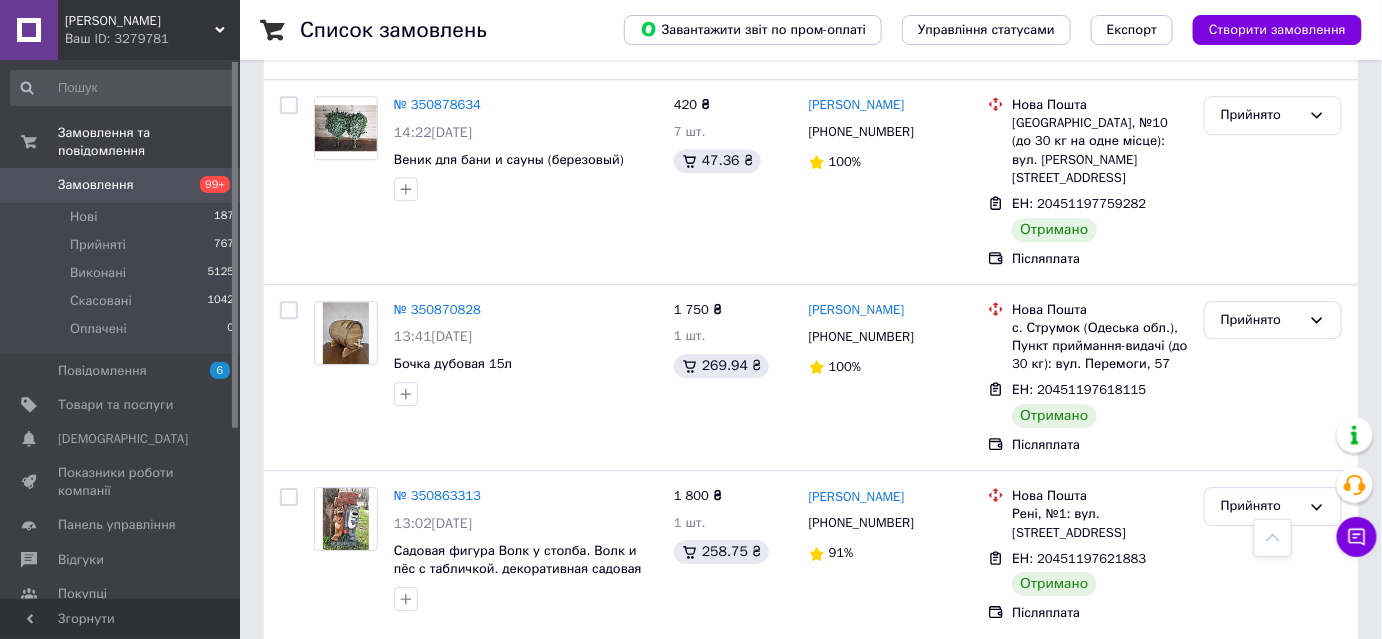 scroll, scrollTop: 11730, scrollLeft: 0, axis: vertical 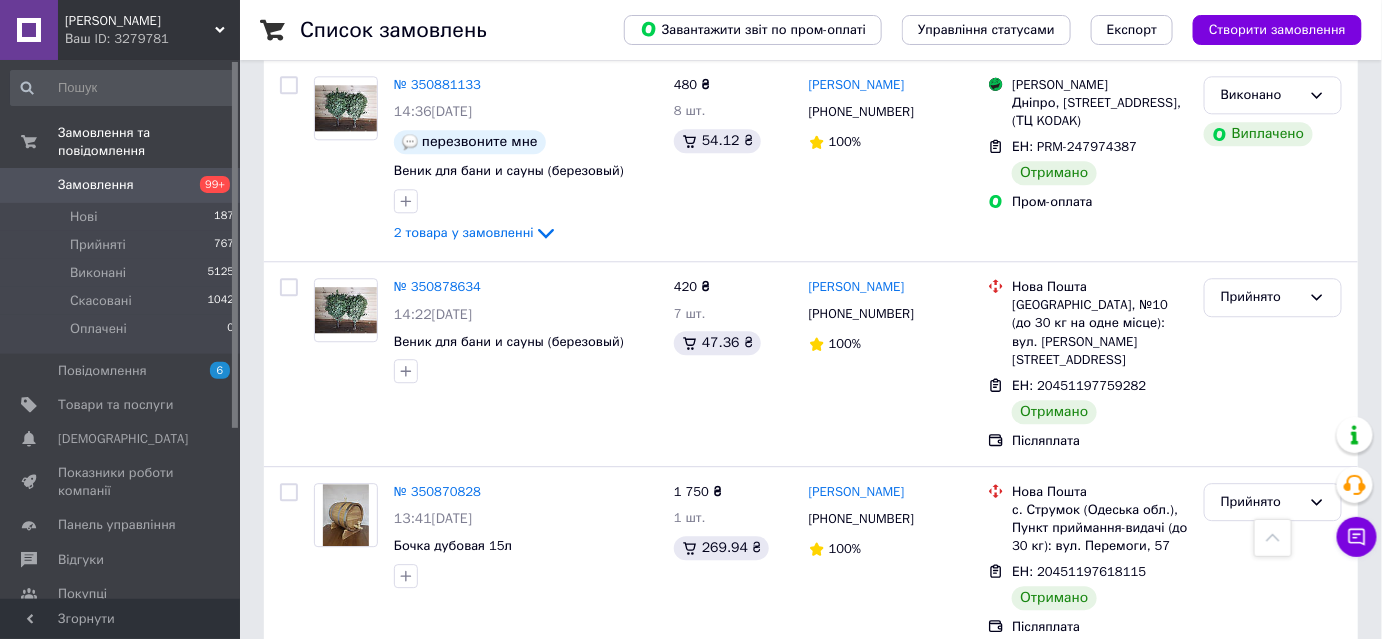 click on "Прийнято" at bounding box center [1261, 688] 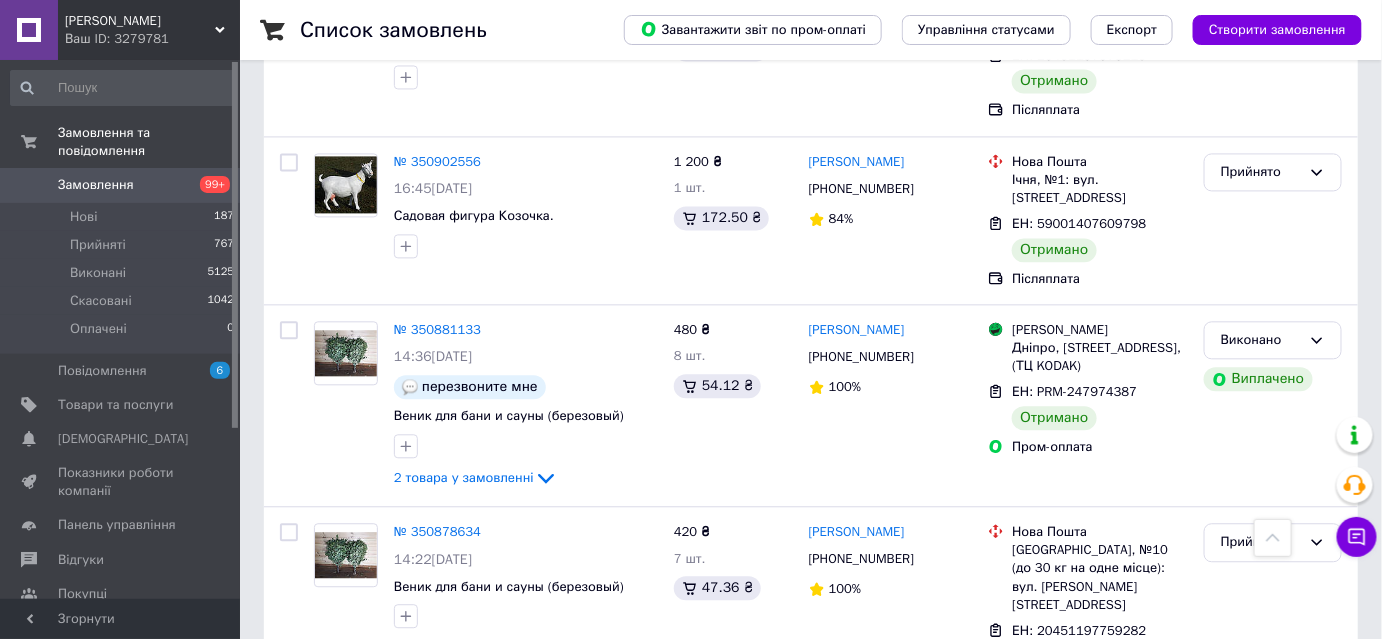 scroll, scrollTop: 11458, scrollLeft: 0, axis: vertical 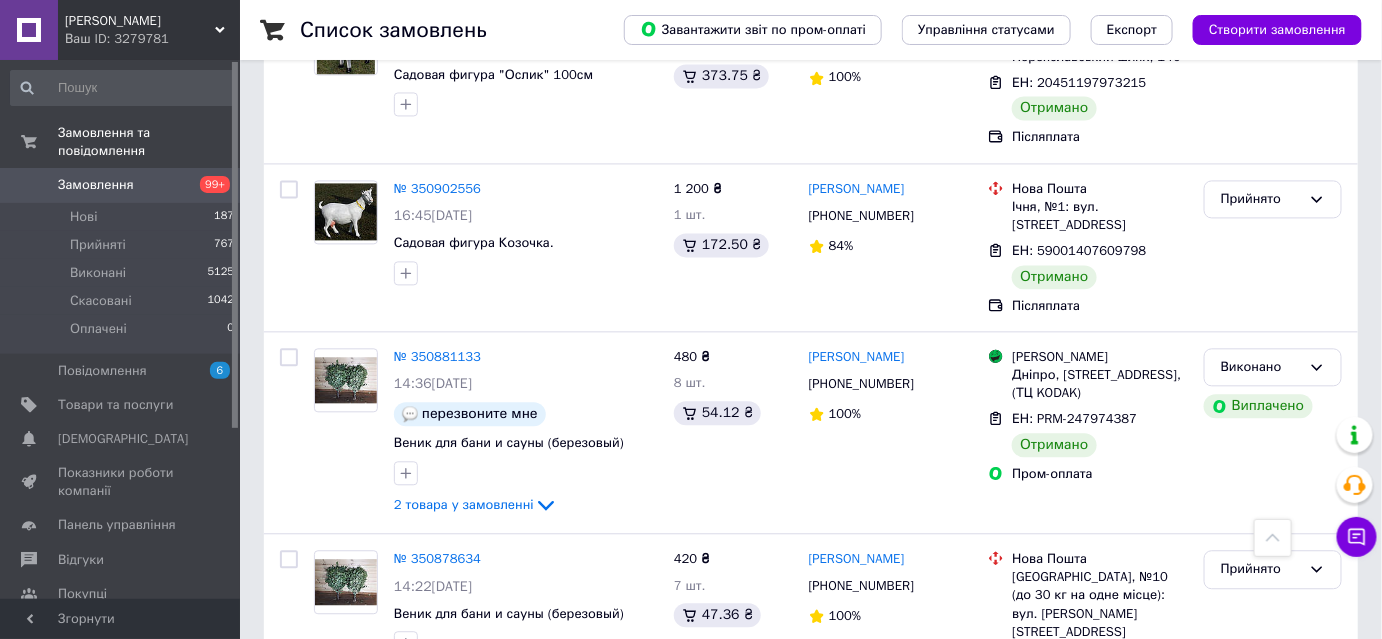 click on "Прийнято" at bounding box center (1261, 774) 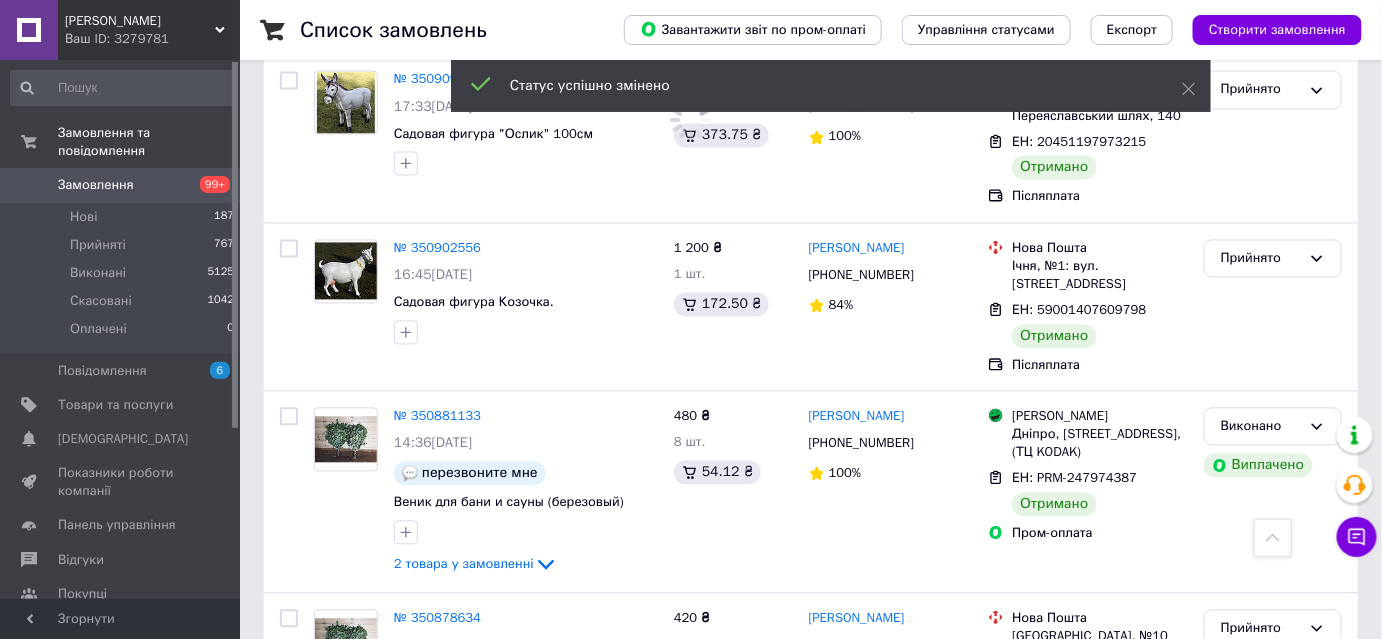 scroll, scrollTop: 11367, scrollLeft: 0, axis: vertical 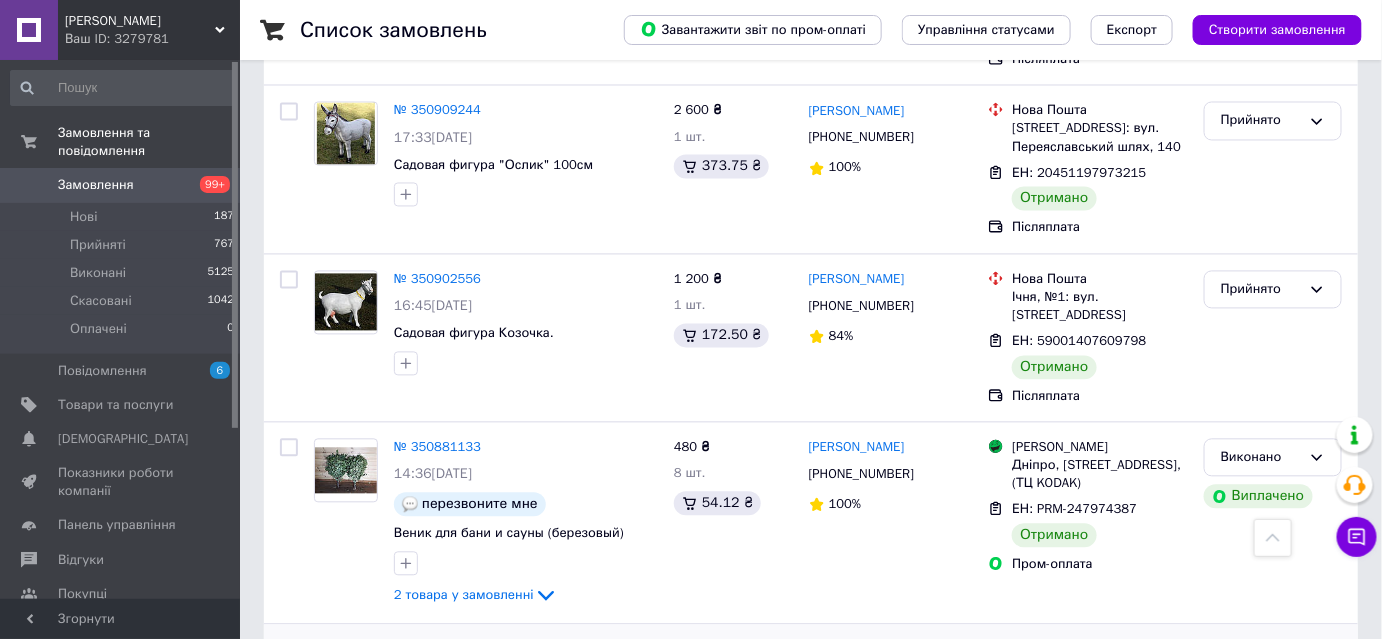 click on "Прийнято" at bounding box center (1261, 660) 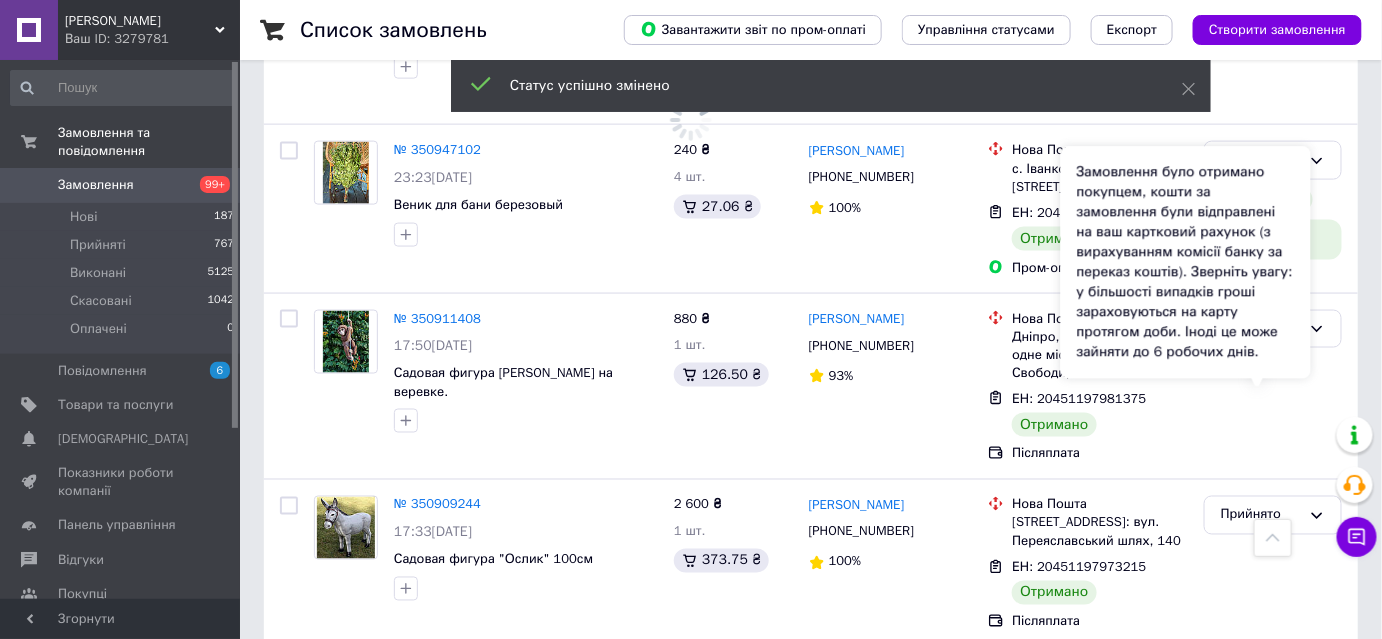 scroll, scrollTop: 10912, scrollLeft: 0, axis: vertical 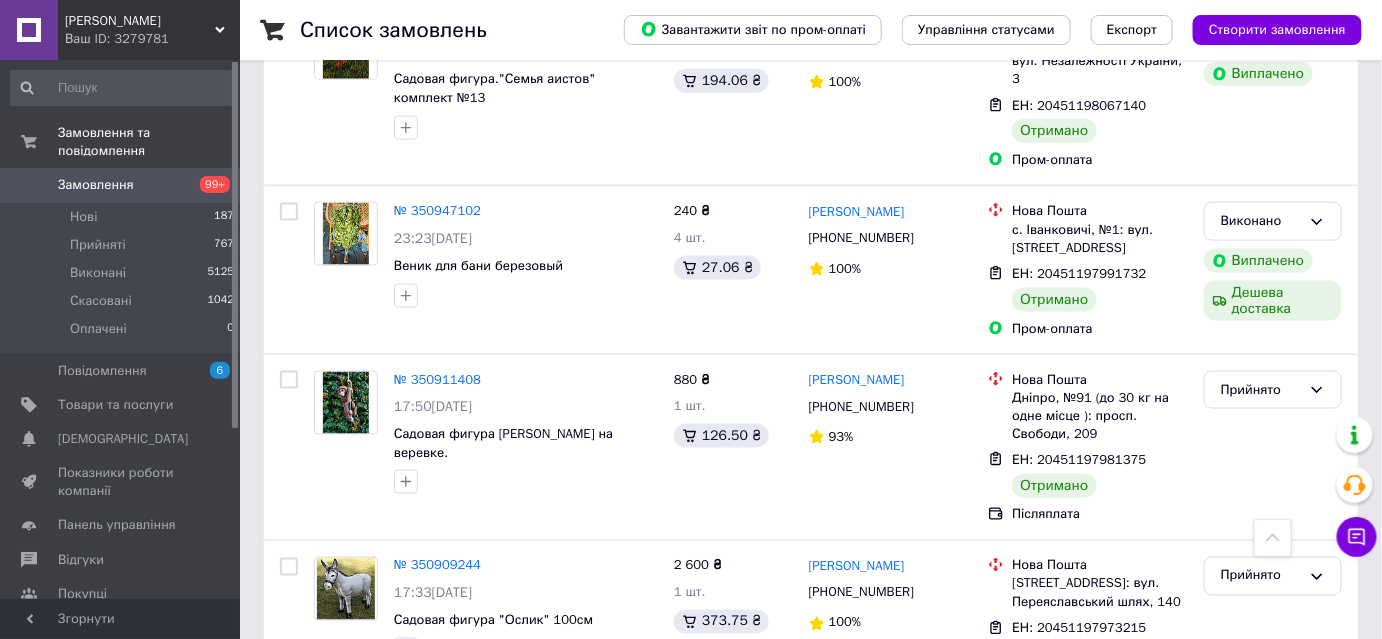 click on "Прийнято" at bounding box center [1261, 745] 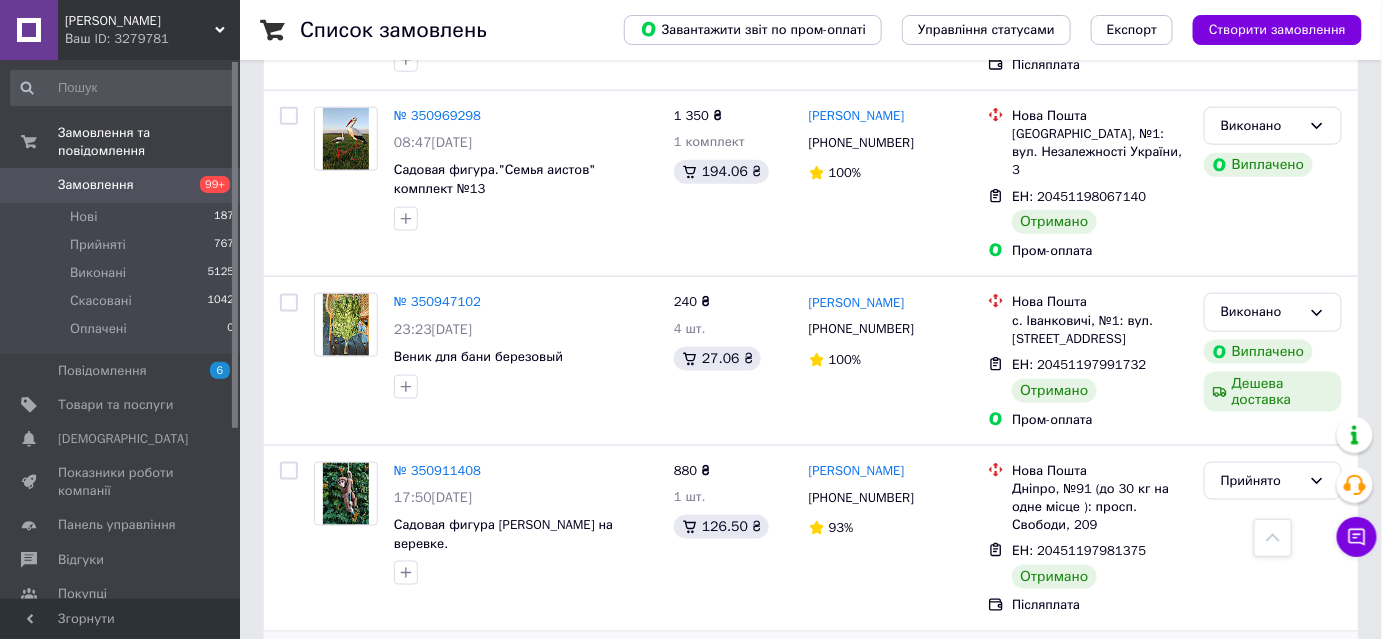 scroll, scrollTop: 10730, scrollLeft: 0, axis: vertical 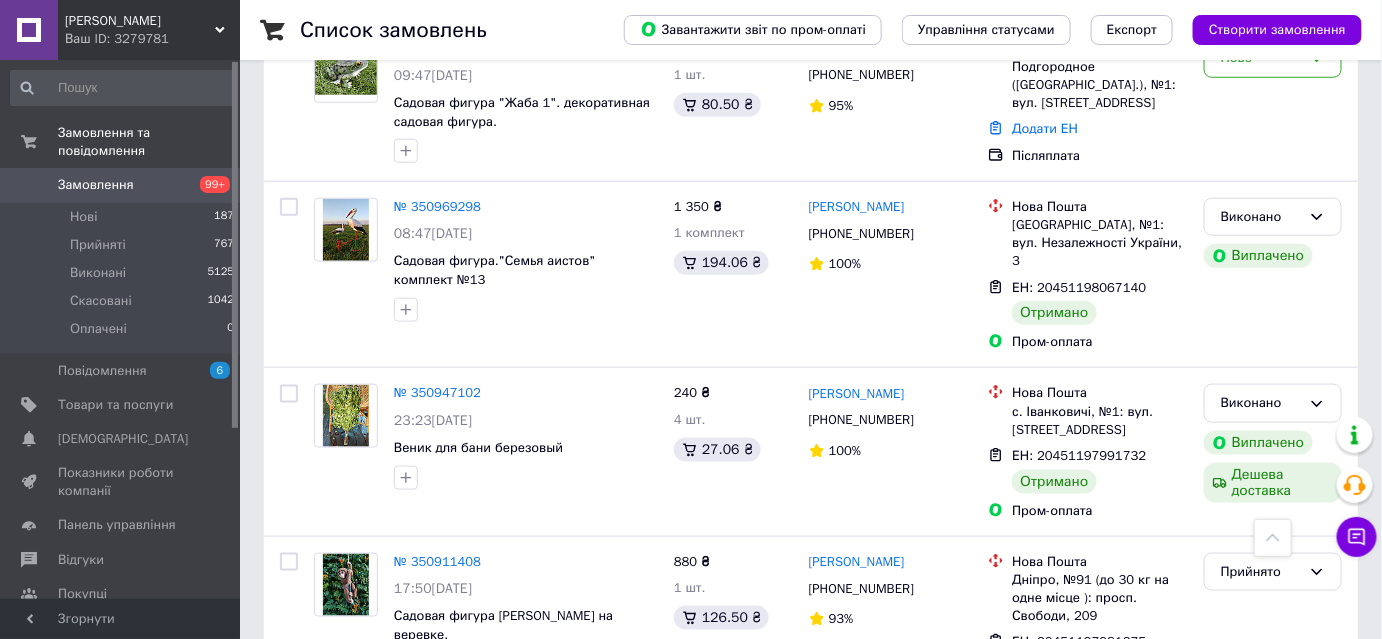 click on "Прийнято" at bounding box center (1261, 758) 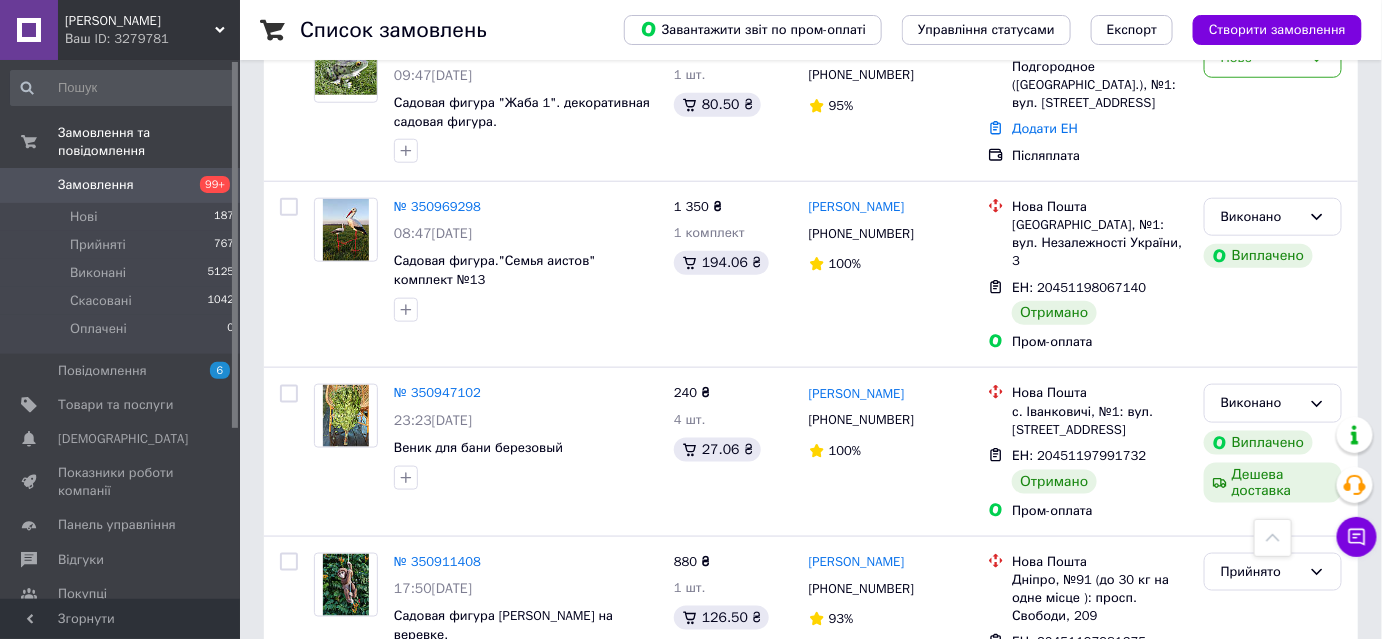 click on "Виконано" at bounding box center [1273, 800] 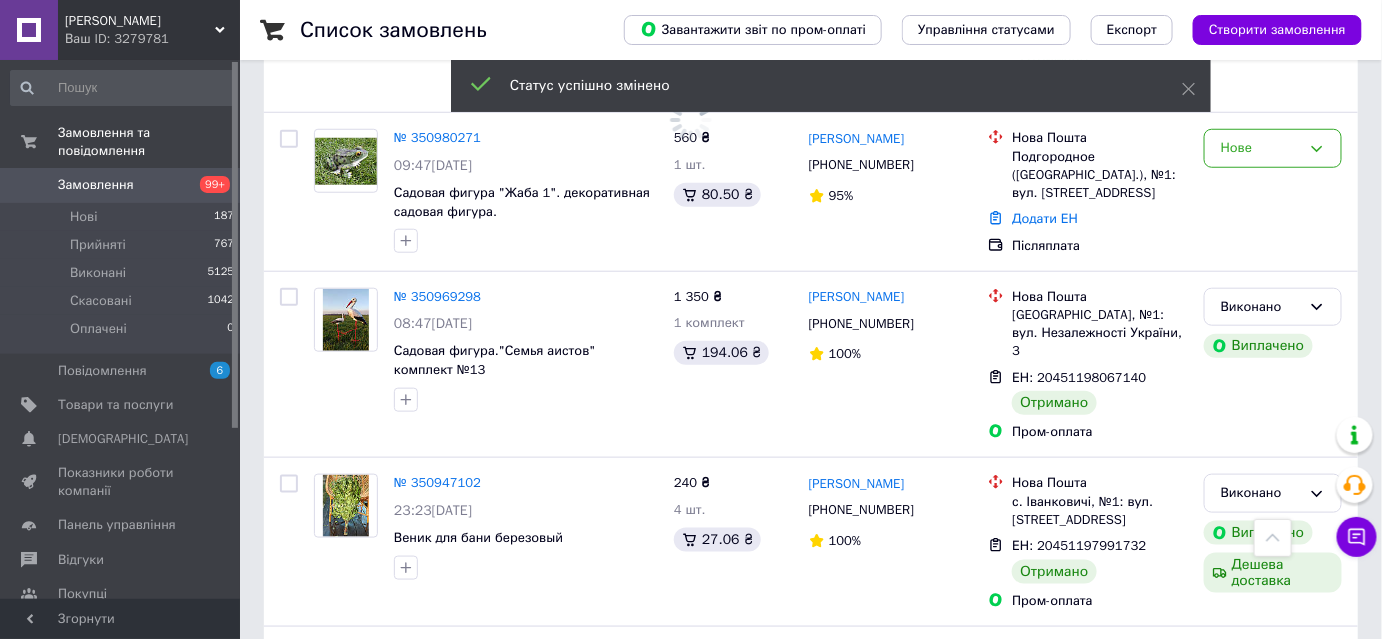 scroll, scrollTop: 10549, scrollLeft: 0, axis: vertical 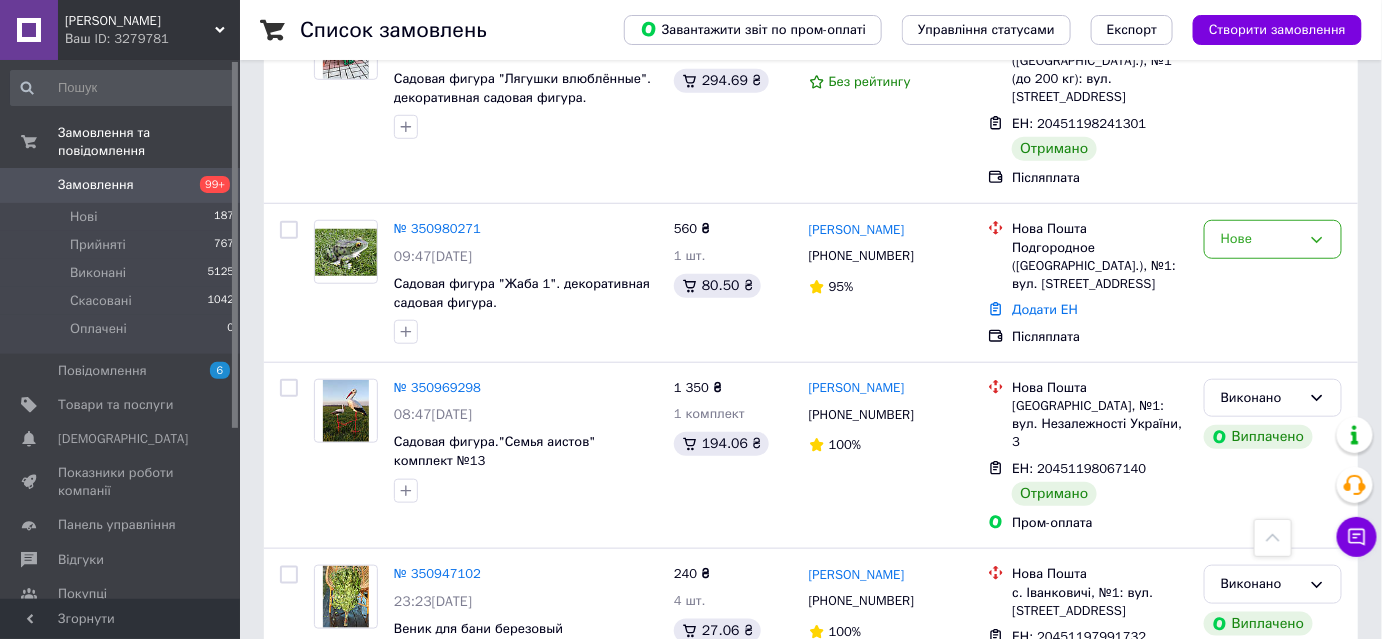 click on "Прийнято" at bounding box center [1261, 753] 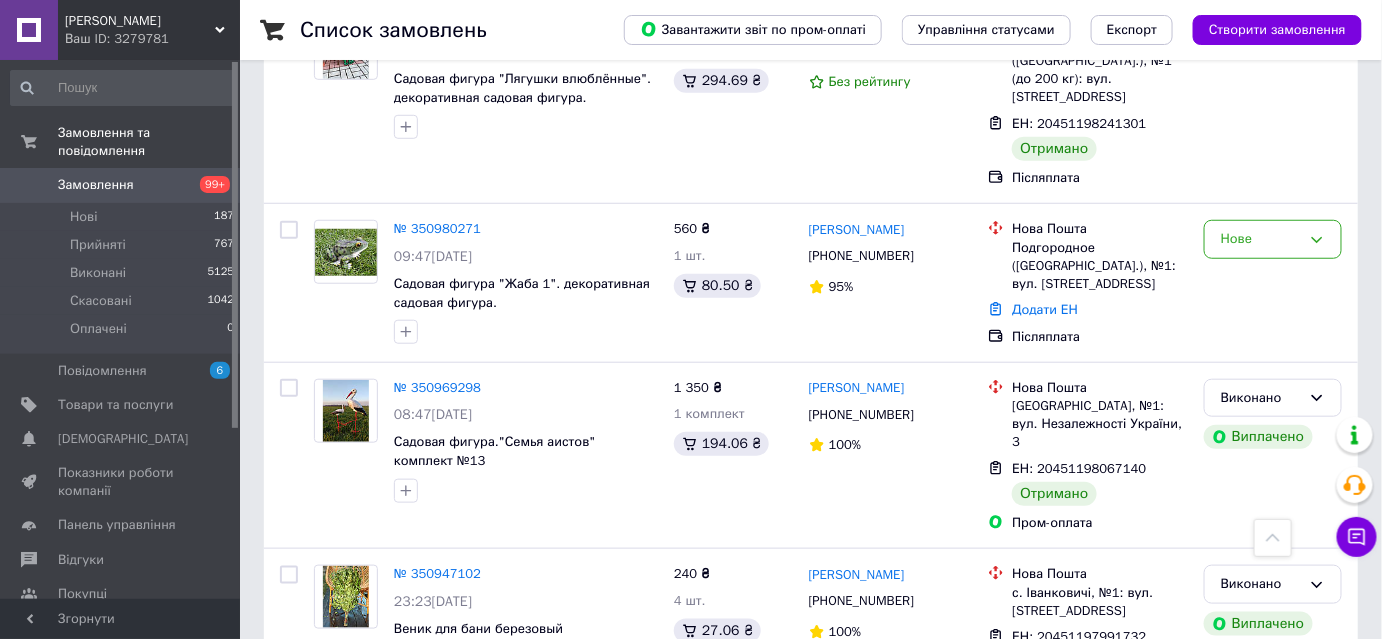 click on "Виконано" at bounding box center (1273, 794) 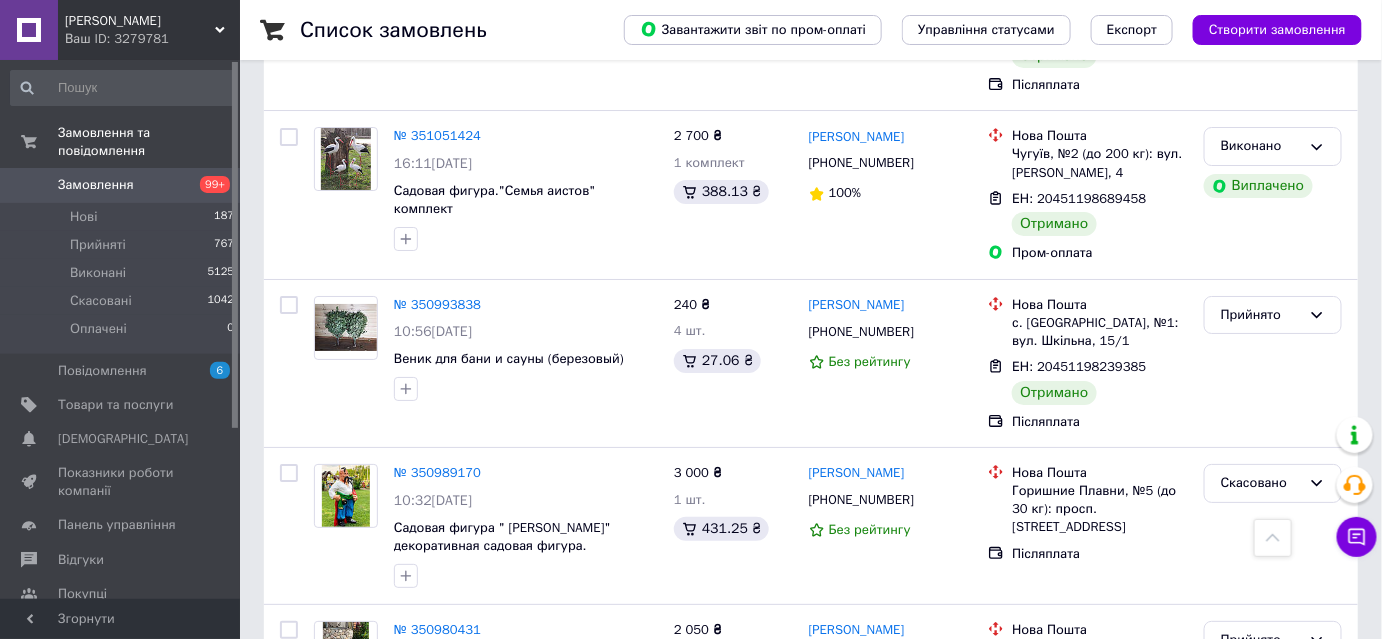 scroll, scrollTop: 9912, scrollLeft: 0, axis: vertical 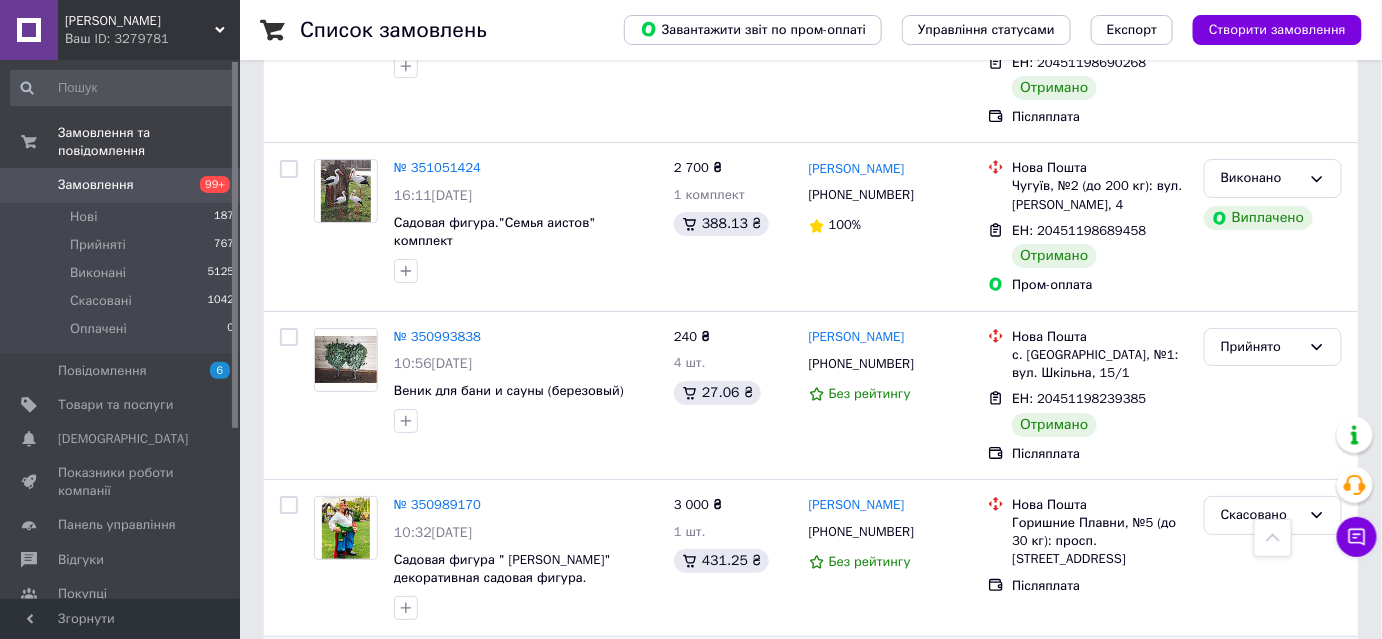 click on "Прийнято" at bounding box center (1261, 672) 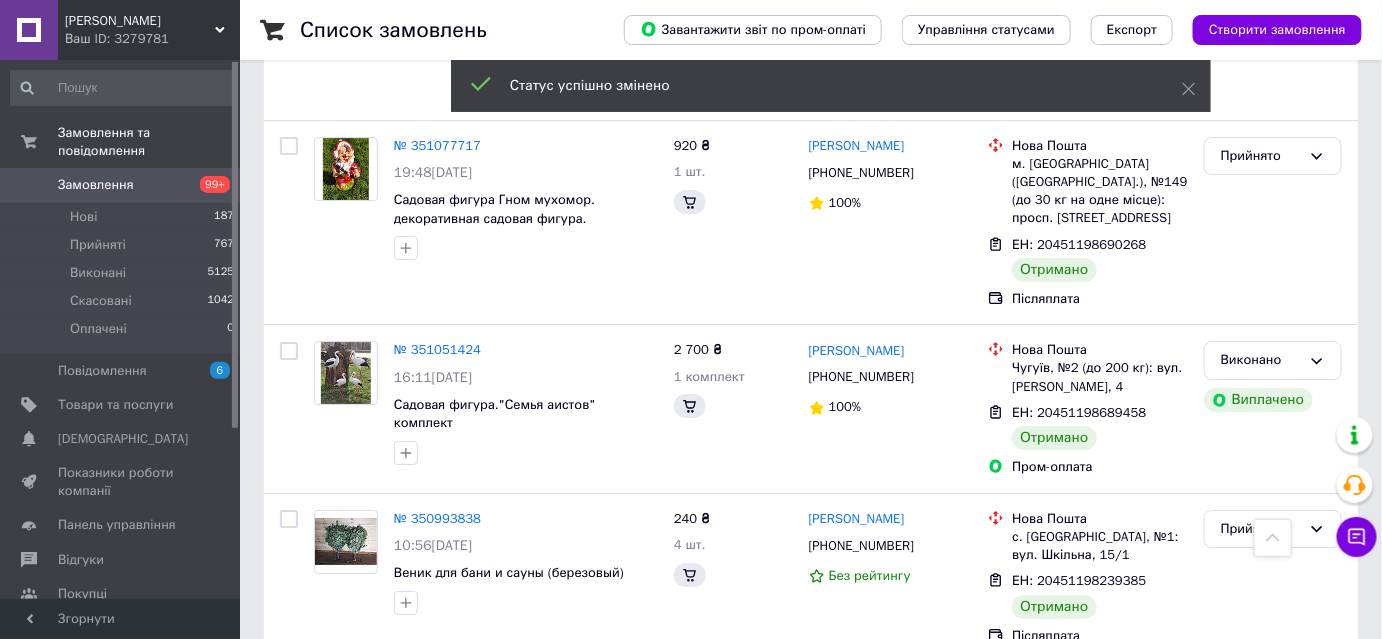 scroll, scrollTop: 9549, scrollLeft: 0, axis: vertical 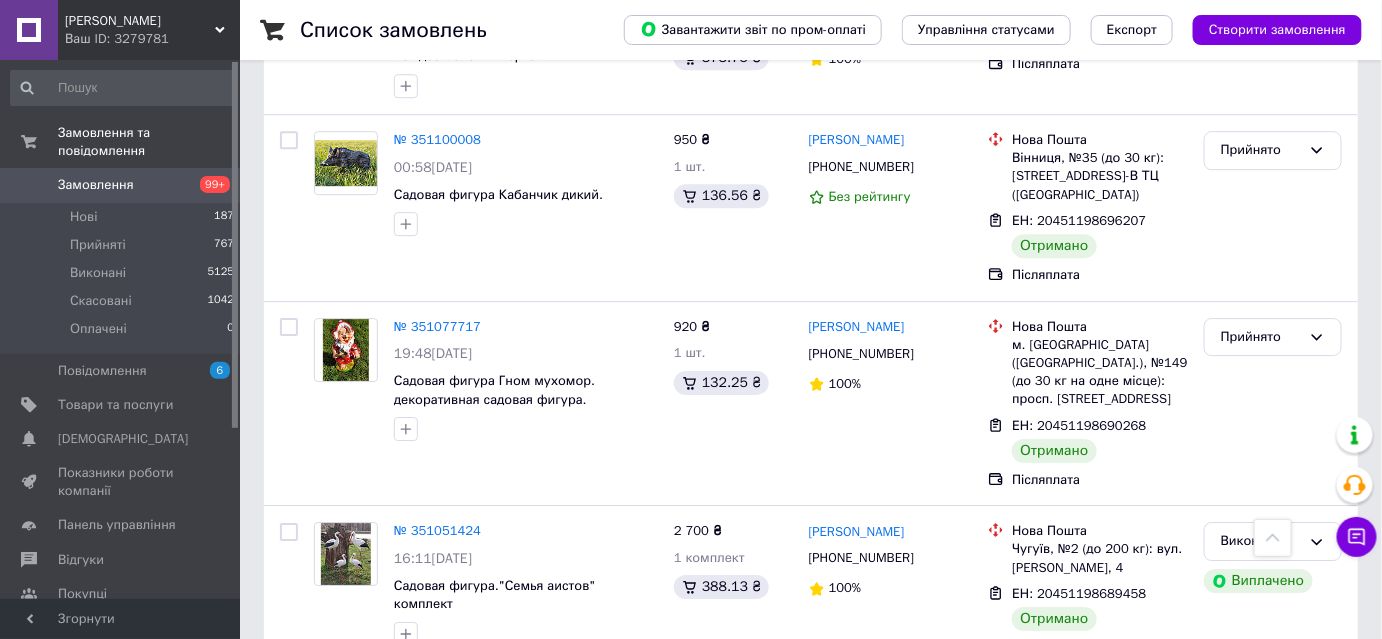 click on "Прийнято" at bounding box center (1261, 710) 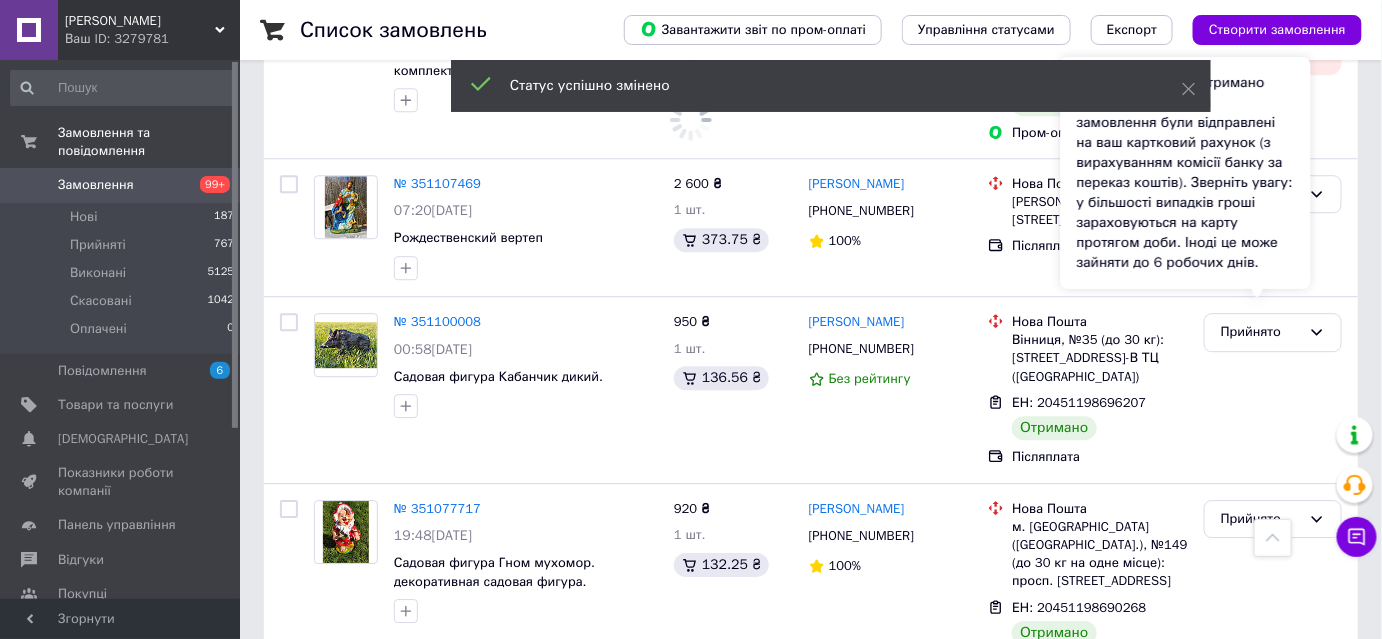 scroll, scrollTop: 9276, scrollLeft: 0, axis: vertical 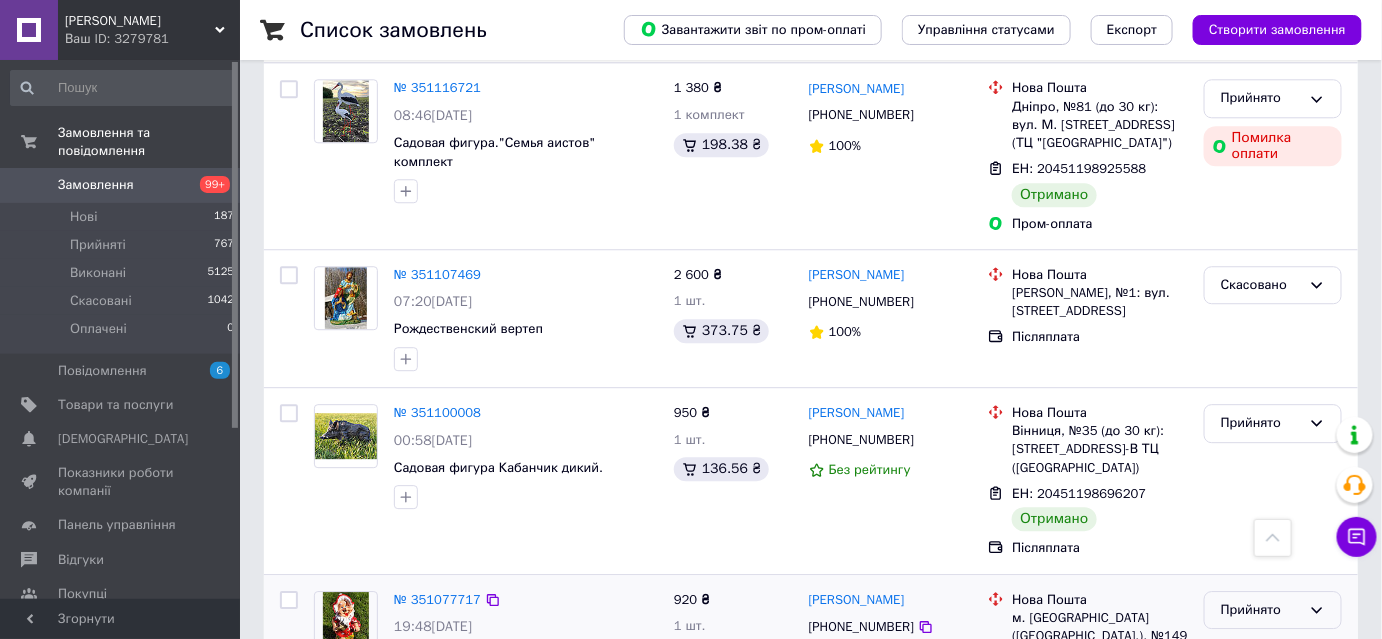 click on "Прийнято" at bounding box center (1261, 610) 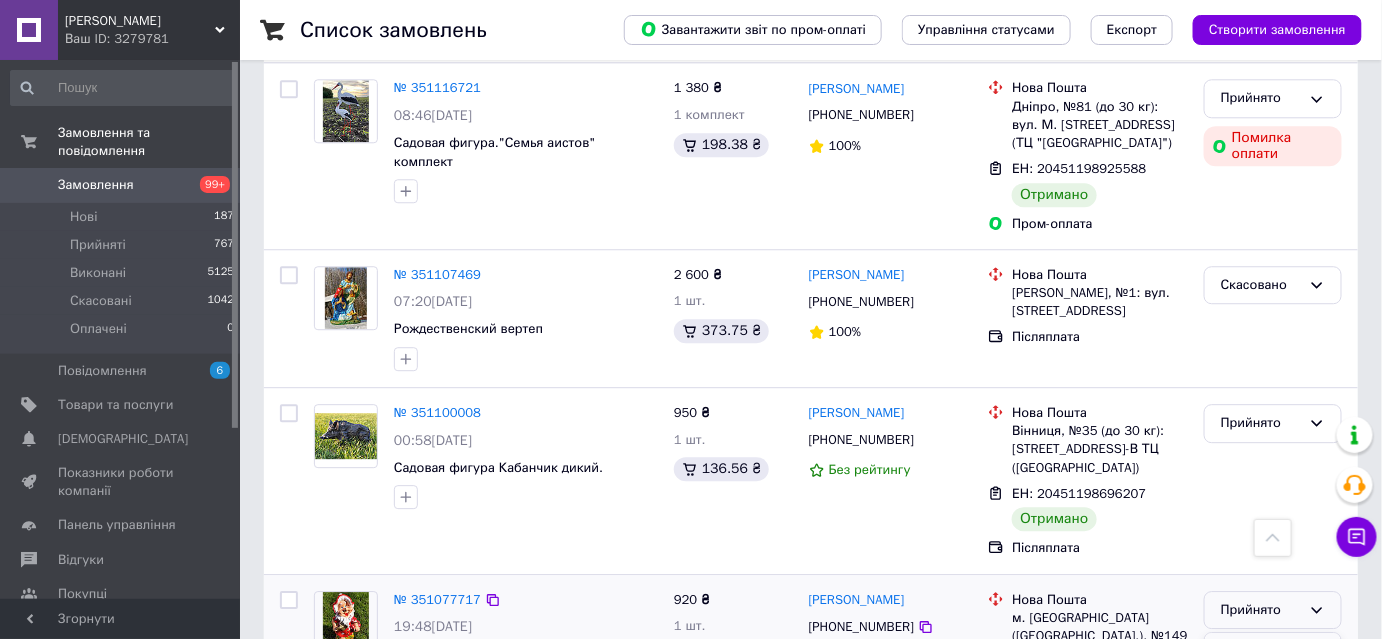 click on "Виконано" at bounding box center [1273, 651] 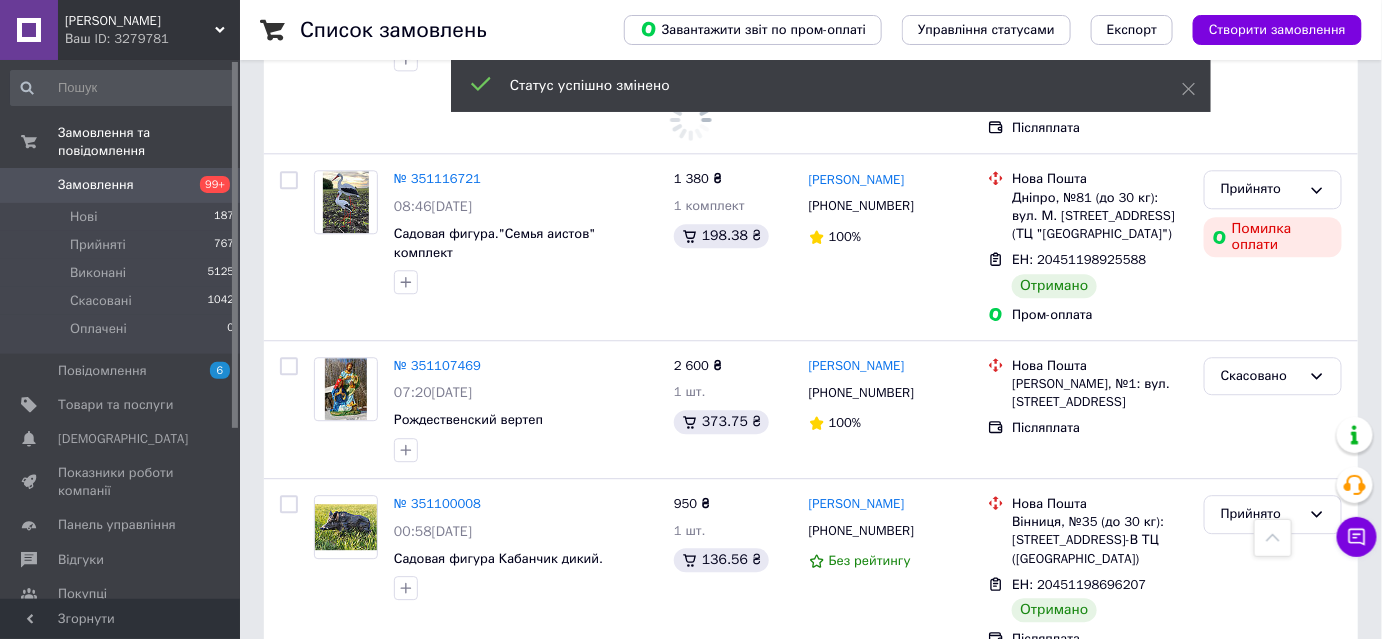 scroll, scrollTop: 9094, scrollLeft: 0, axis: vertical 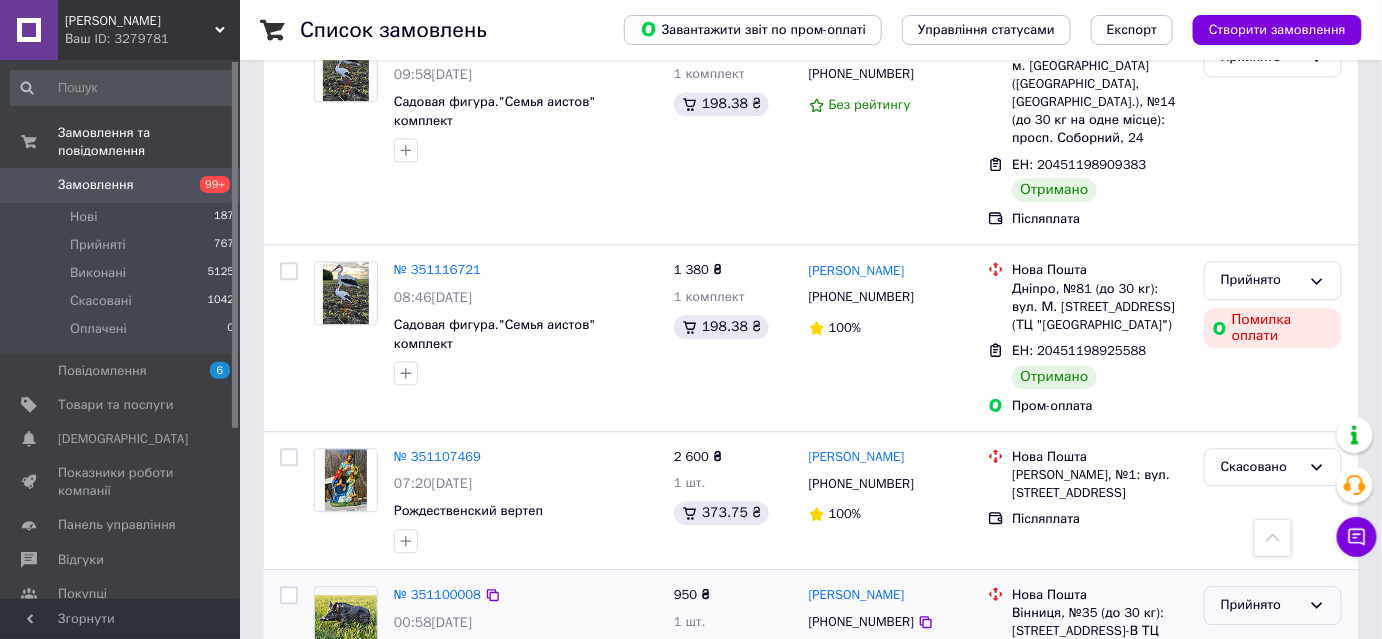 click on "Прийнято" at bounding box center (1261, 605) 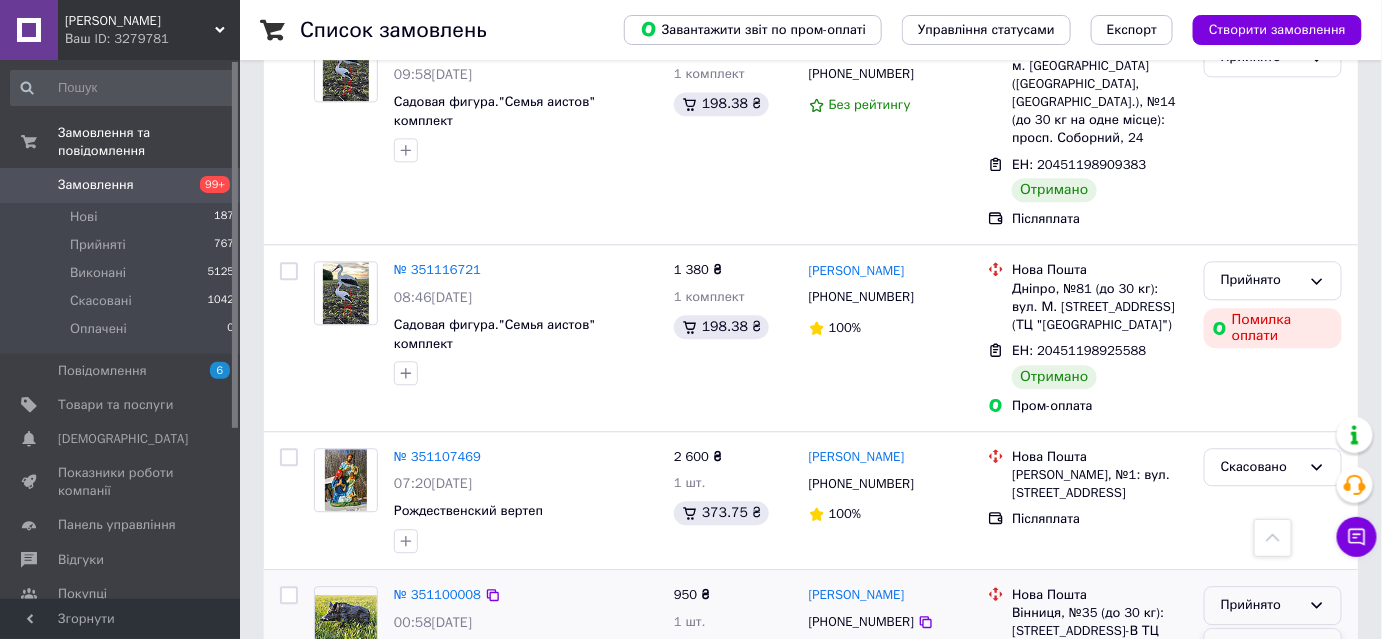 click on "Виконано" at bounding box center (1273, 647) 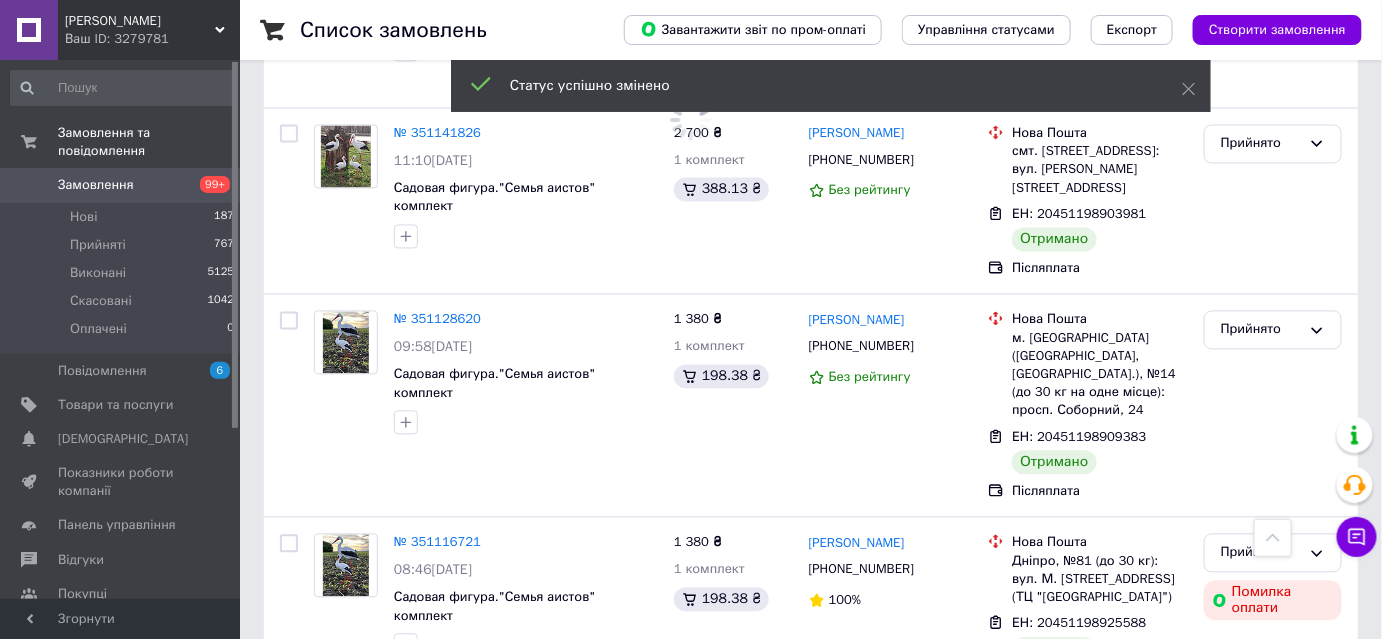 scroll, scrollTop: 8730, scrollLeft: 0, axis: vertical 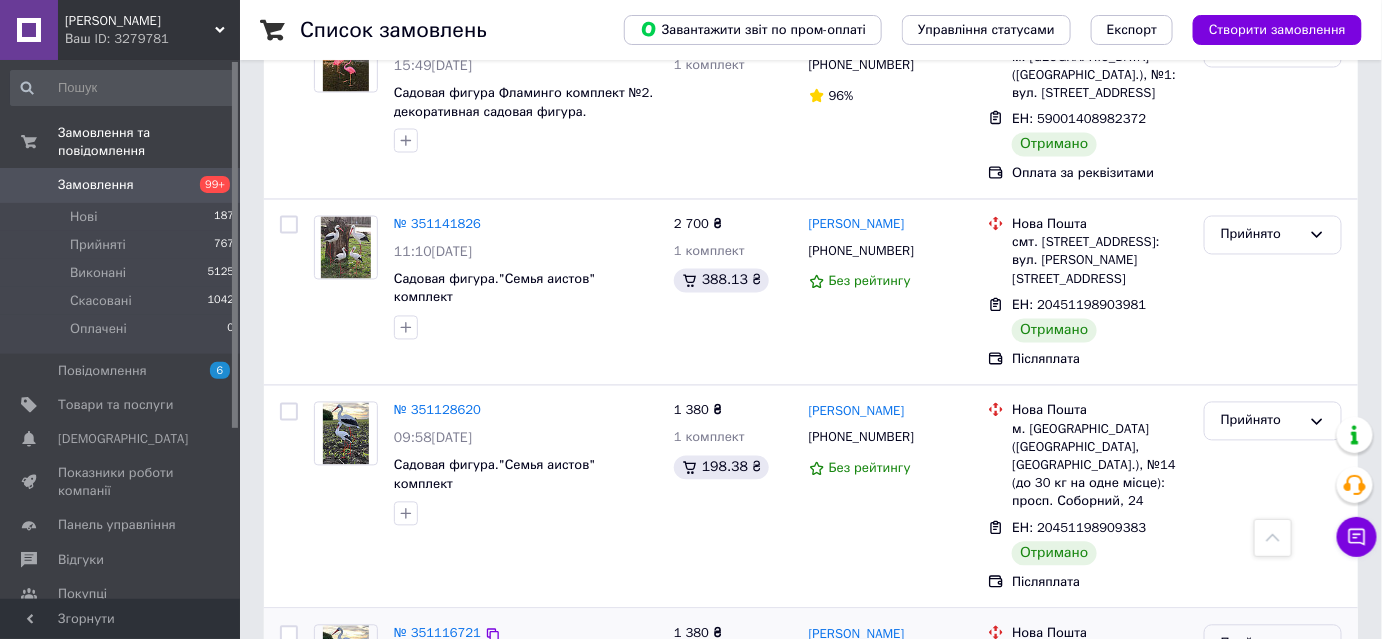 click on "Прийнято" at bounding box center (1261, 644) 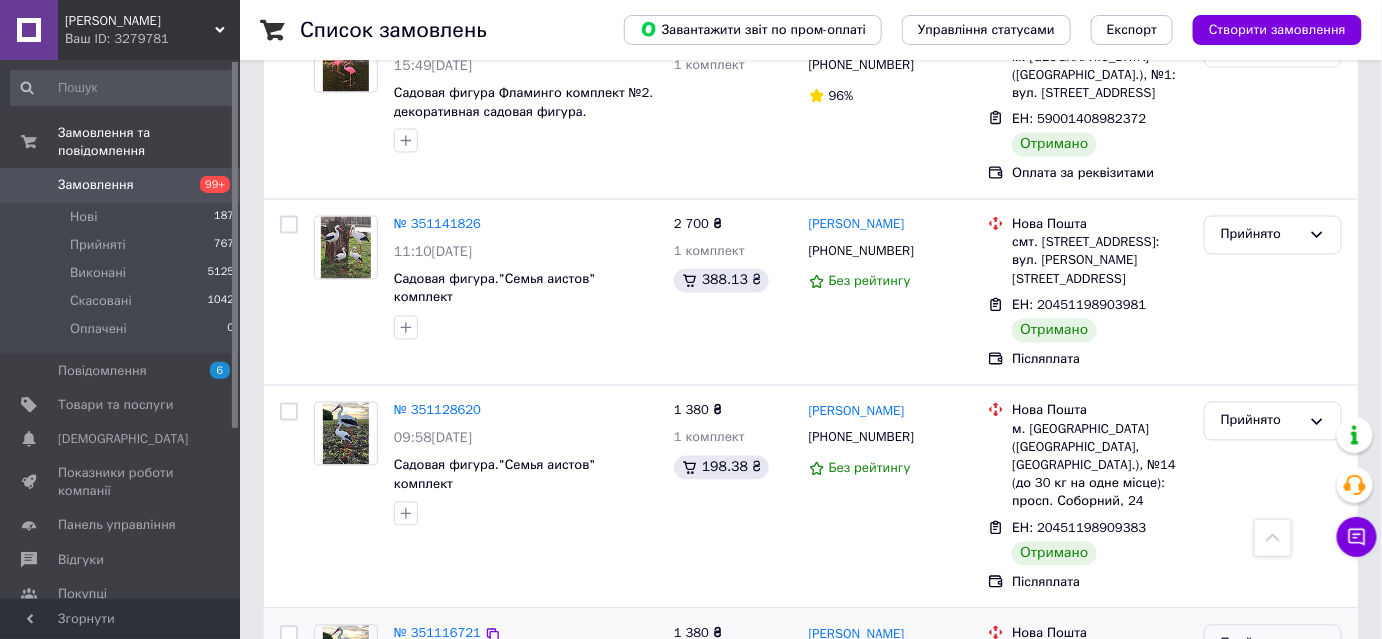 click on "Виконано" at bounding box center [1273, 686] 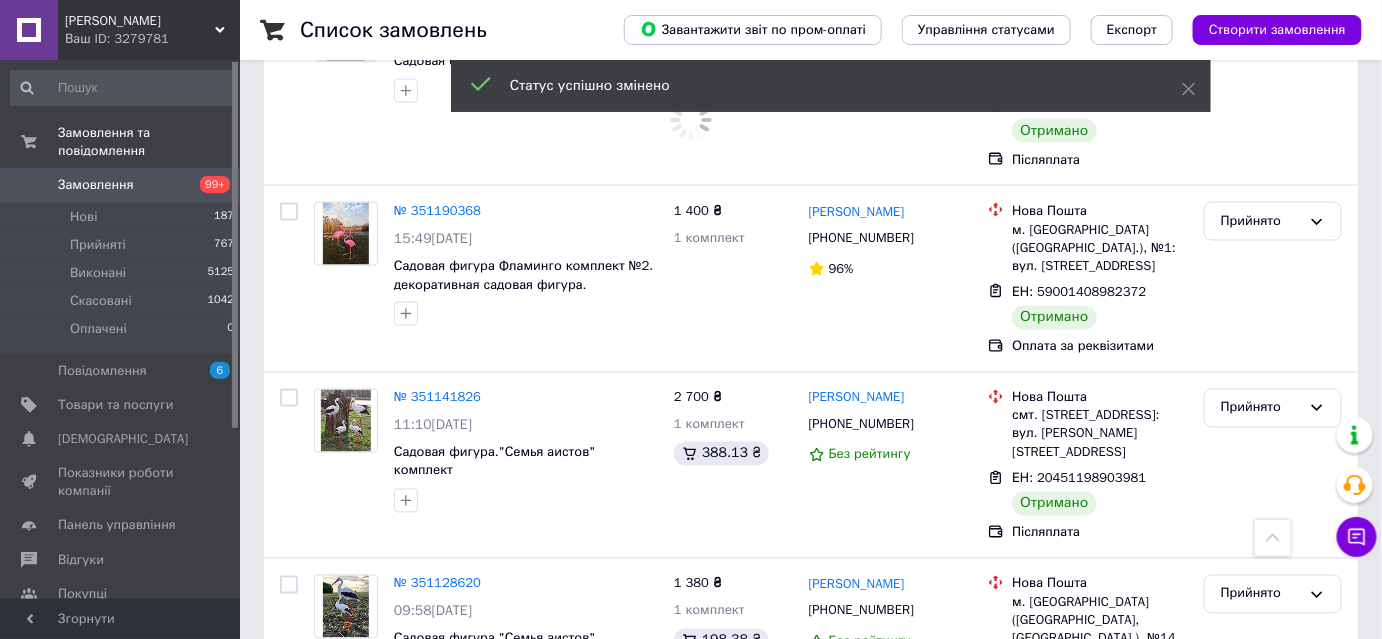 scroll, scrollTop: 8549, scrollLeft: 0, axis: vertical 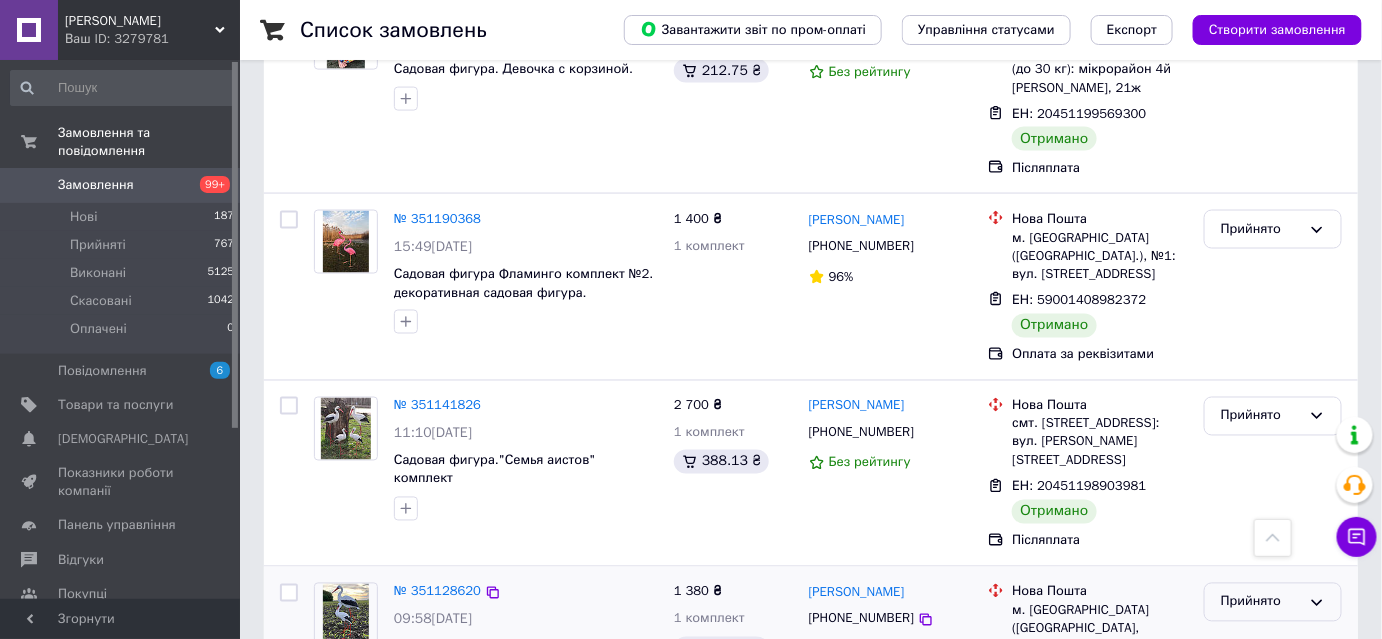 click on "Прийнято" at bounding box center [1261, 602] 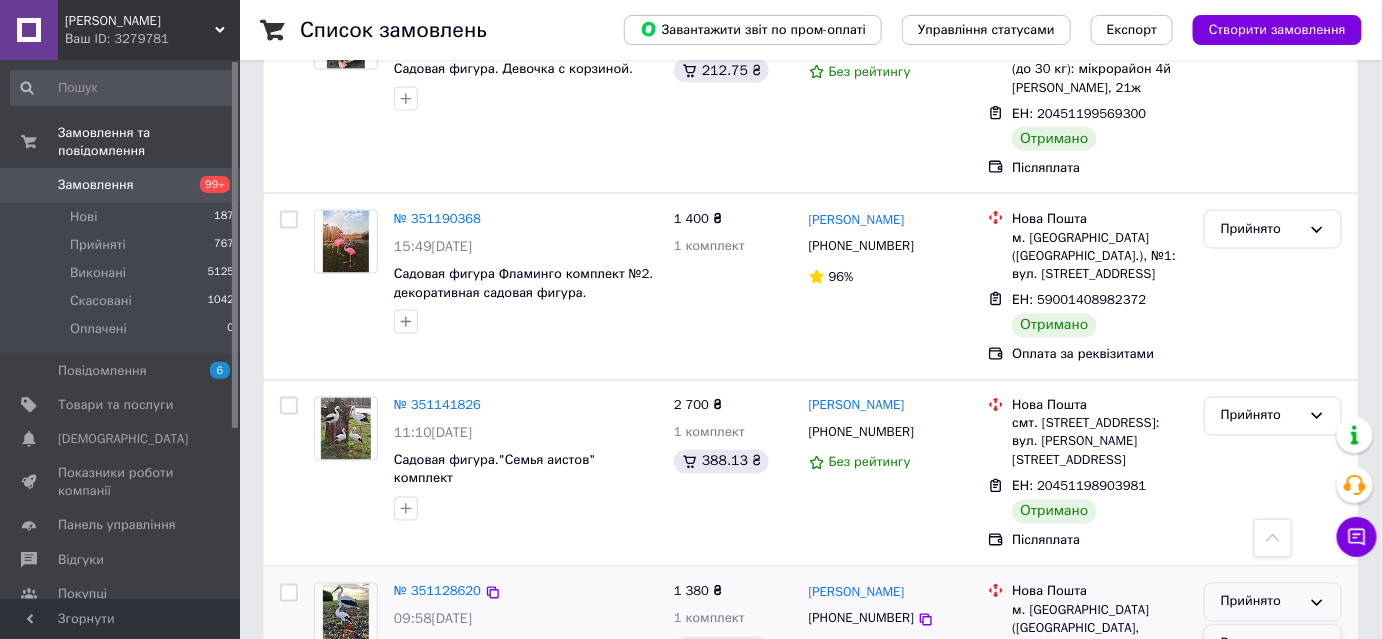 click on "Виконано" at bounding box center [1273, 644] 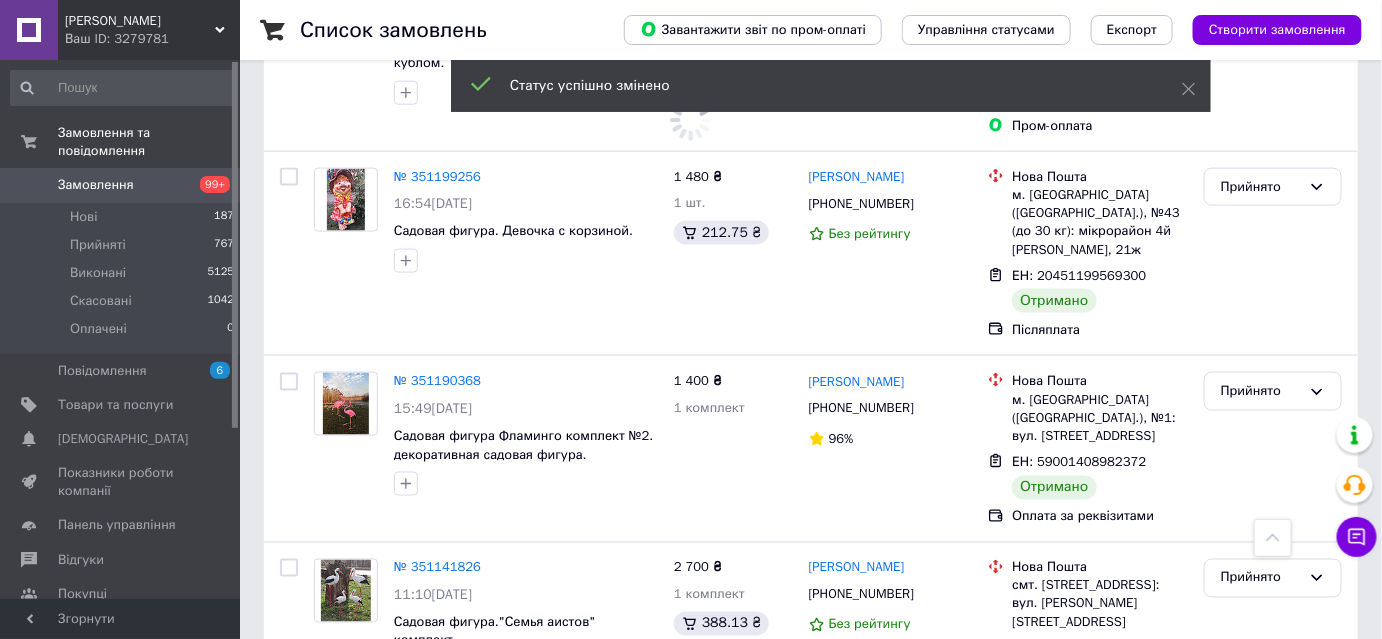 scroll, scrollTop: 8367, scrollLeft: 0, axis: vertical 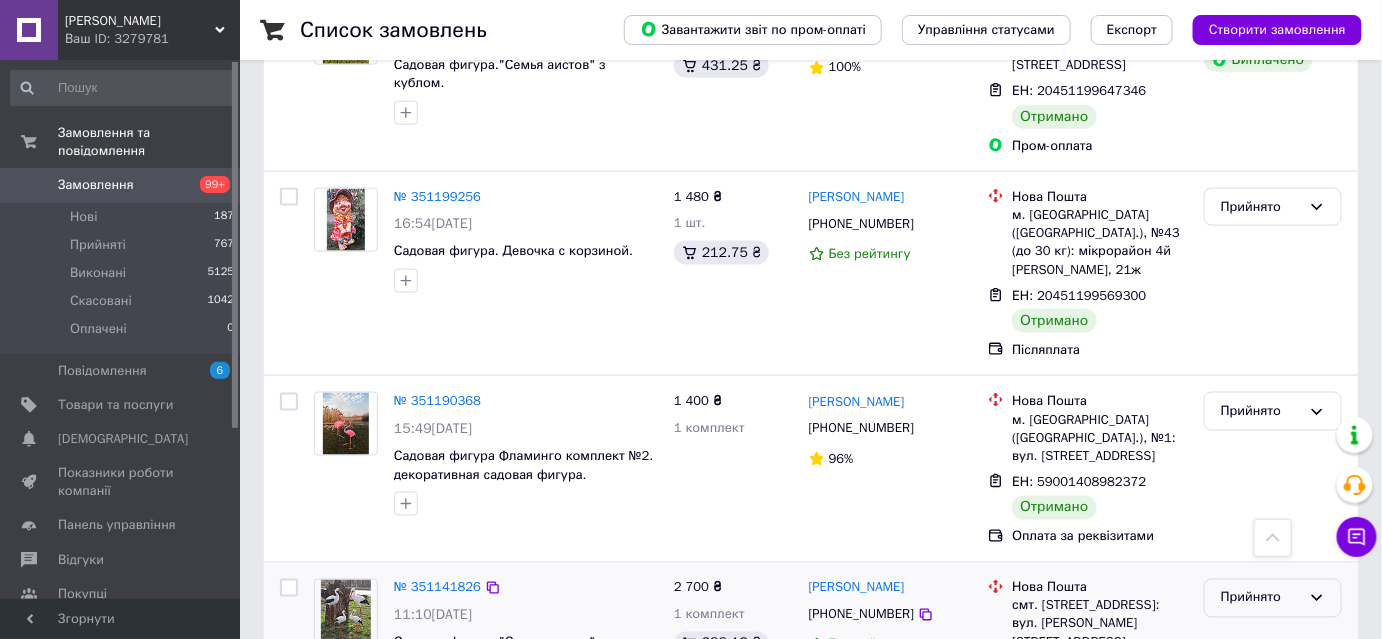 click on "Прийнято" at bounding box center (1261, 598) 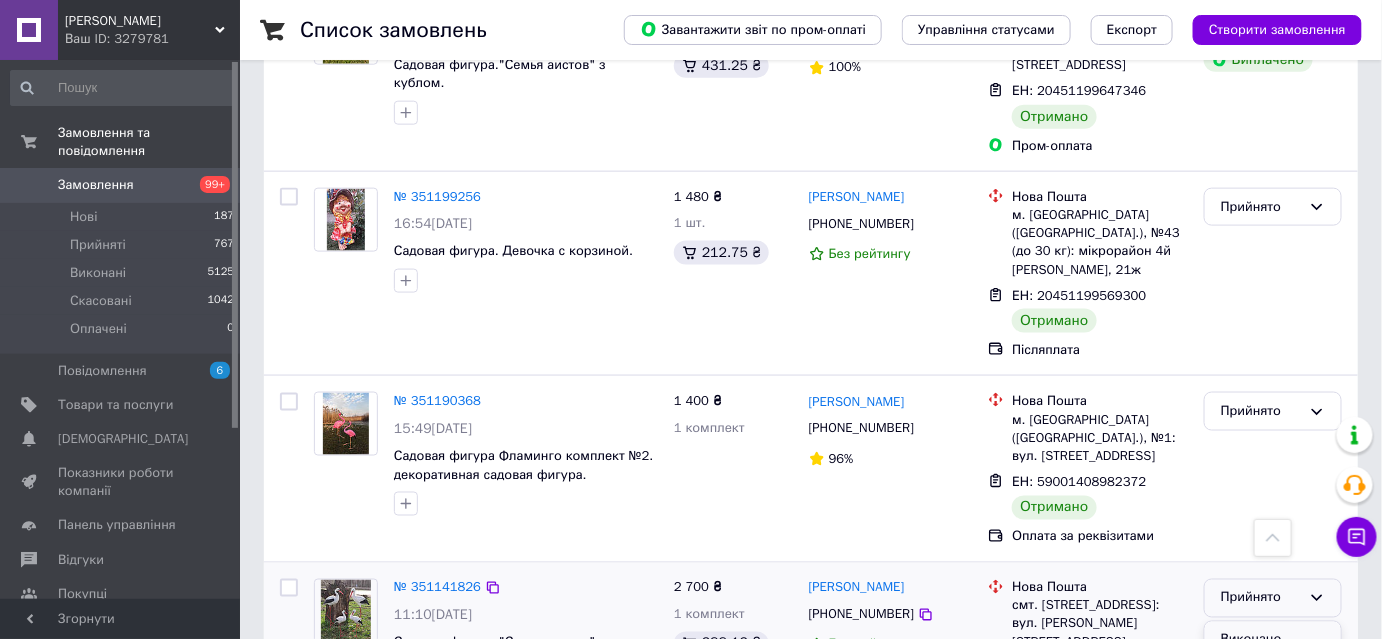 click on "Виконано" at bounding box center (1273, 640) 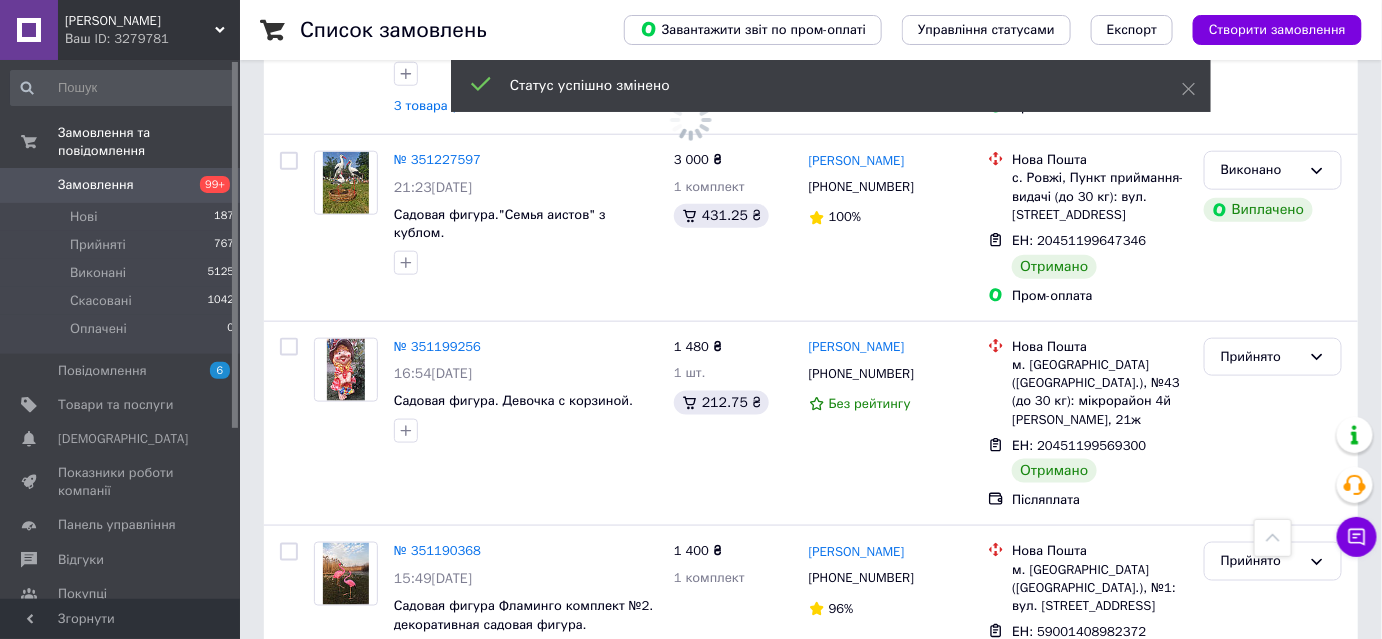 scroll, scrollTop: 8185, scrollLeft: 0, axis: vertical 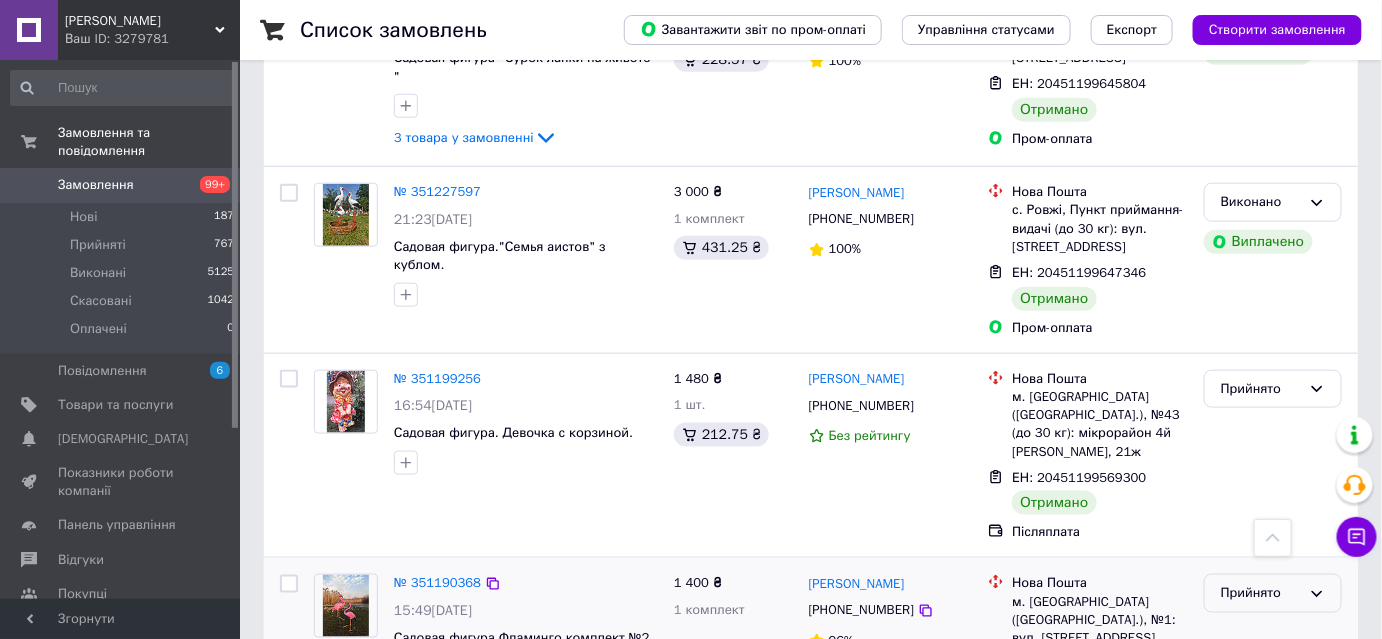 click on "Прийнято" at bounding box center (1261, 593) 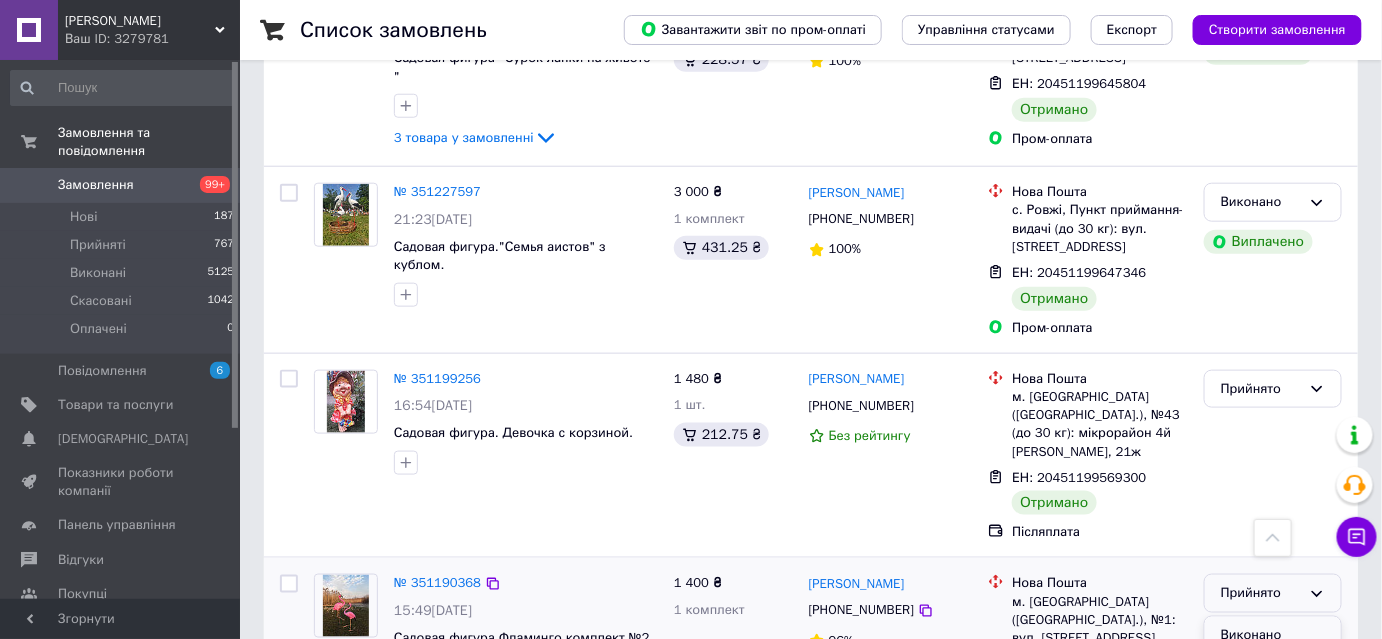 click on "Виконано" at bounding box center (1273, 635) 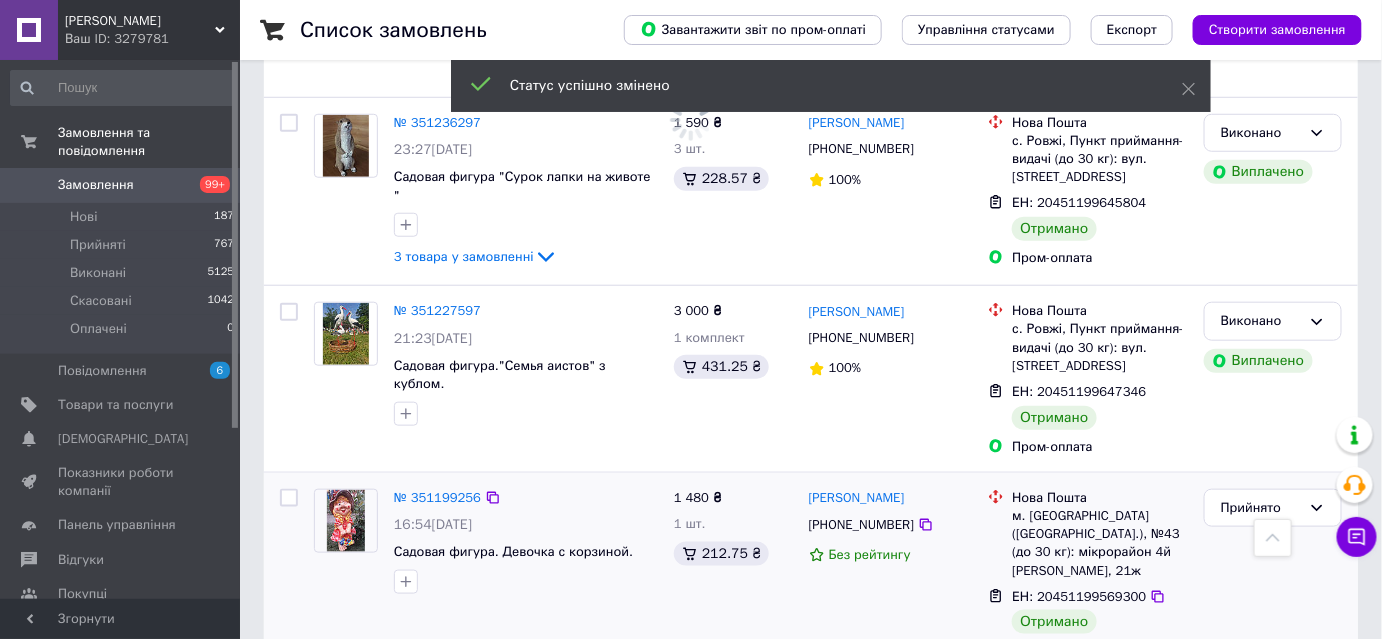 scroll, scrollTop: 8003, scrollLeft: 0, axis: vertical 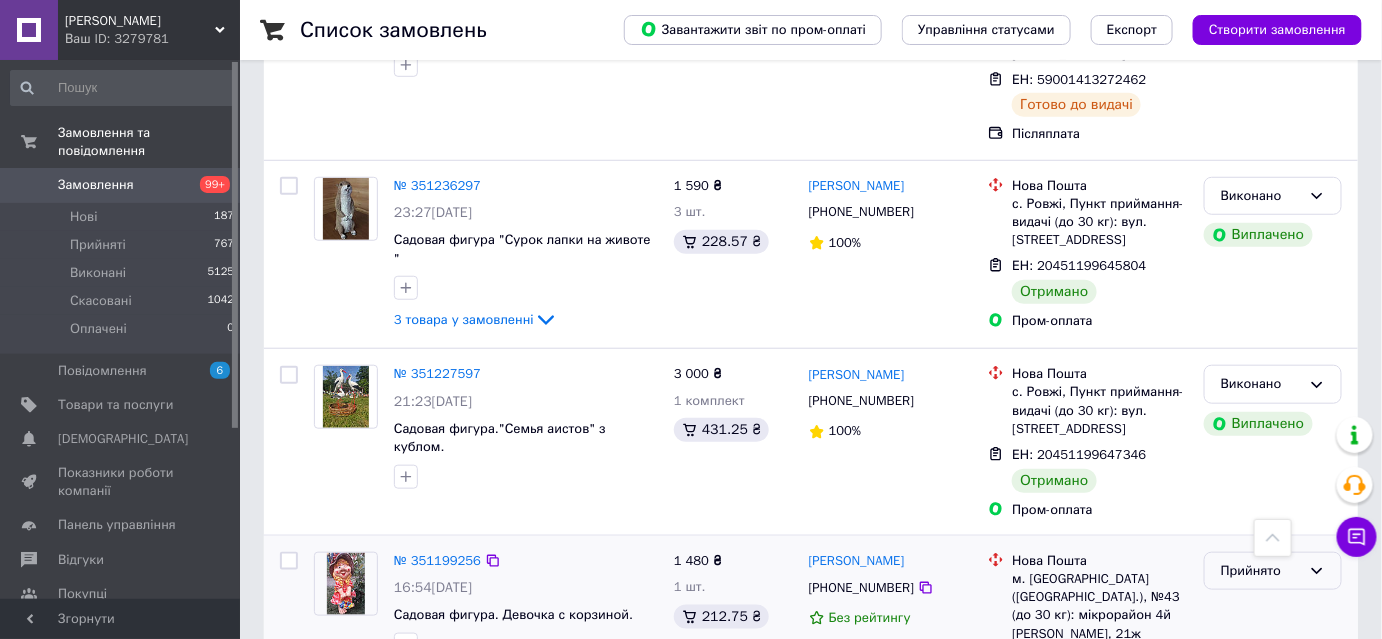 click on "Прийнято" at bounding box center [1261, 571] 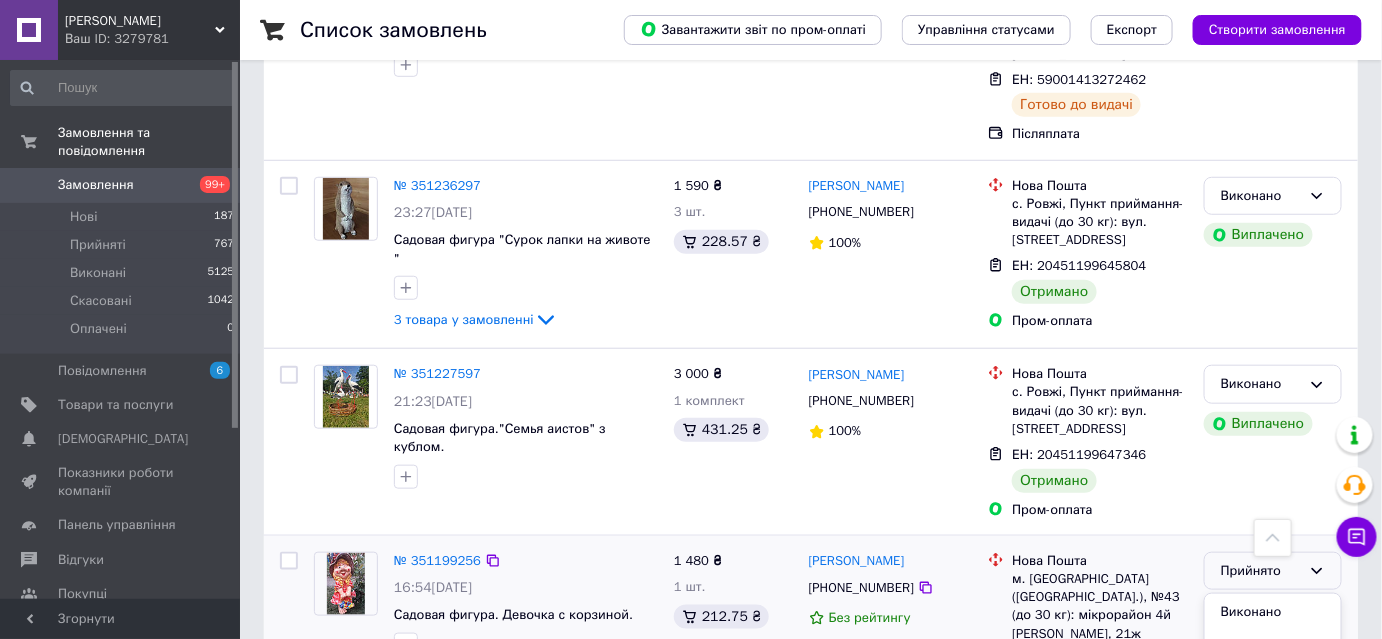 click on "Виконано" at bounding box center (1273, 612) 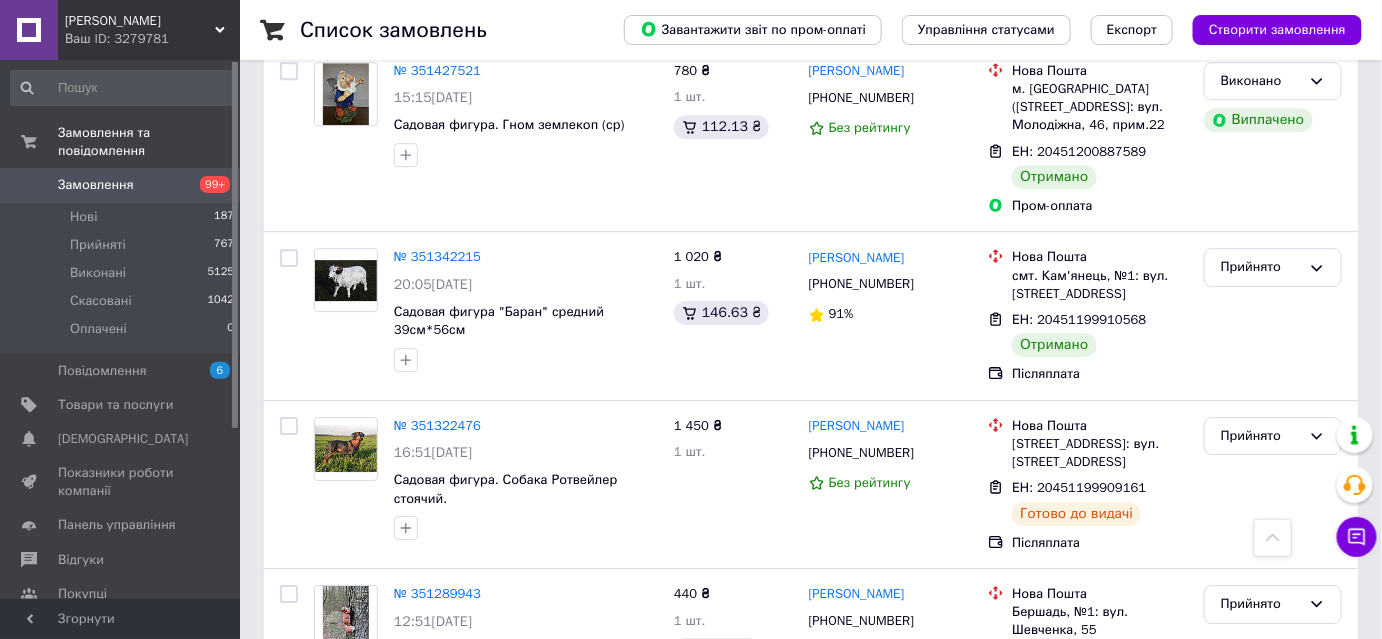 scroll, scrollTop: 7003, scrollLeft: 0, axis: vertical 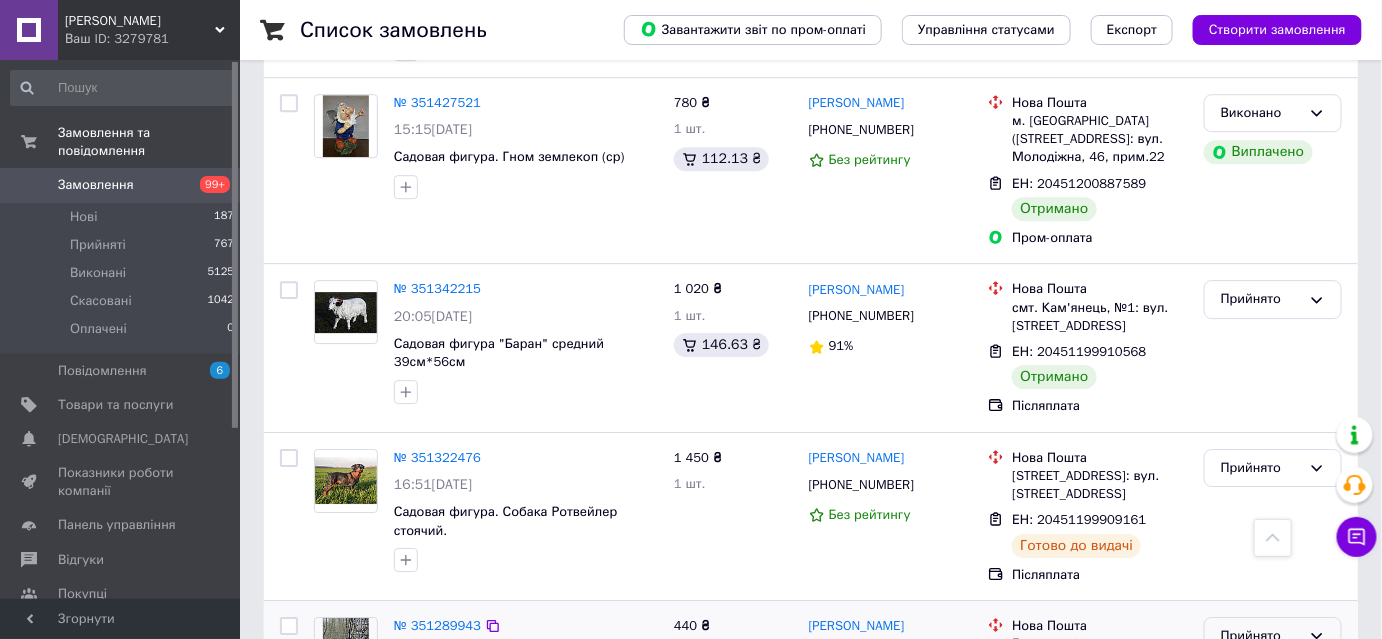 click on "Прийнято" at bounding box center [1261, 636] 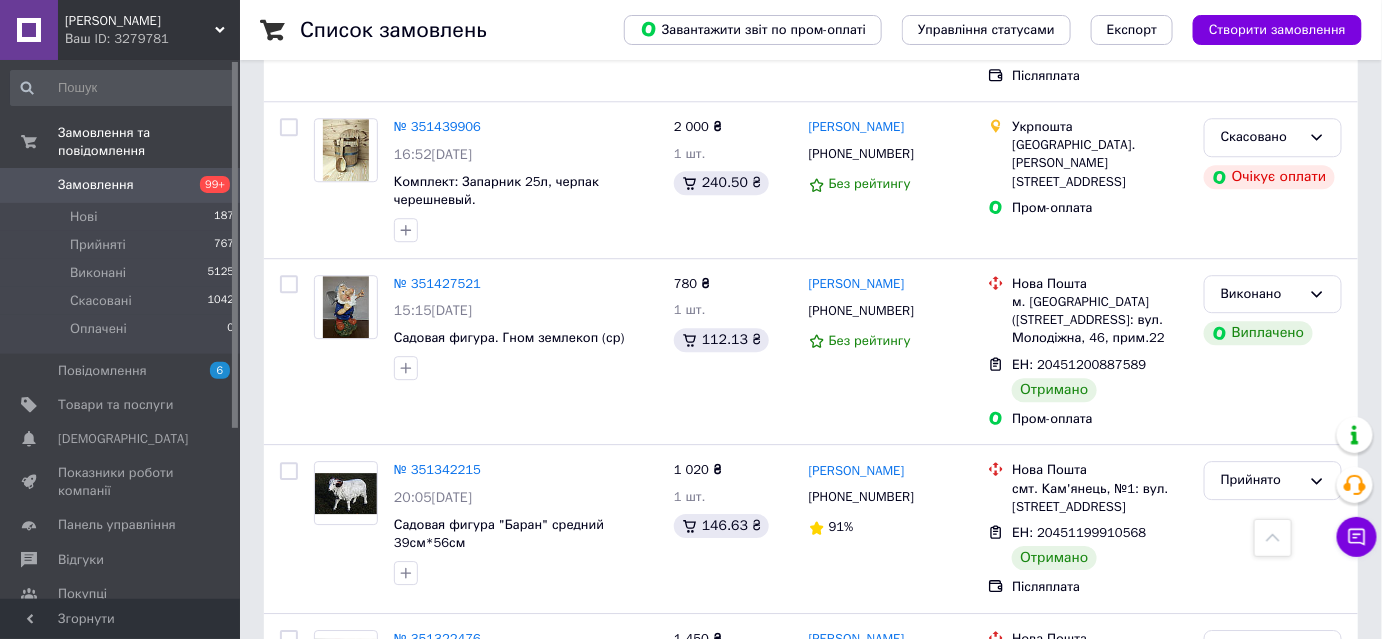 scroll, scrollTop: 6821, scrollLeft: 0, axis: vertical 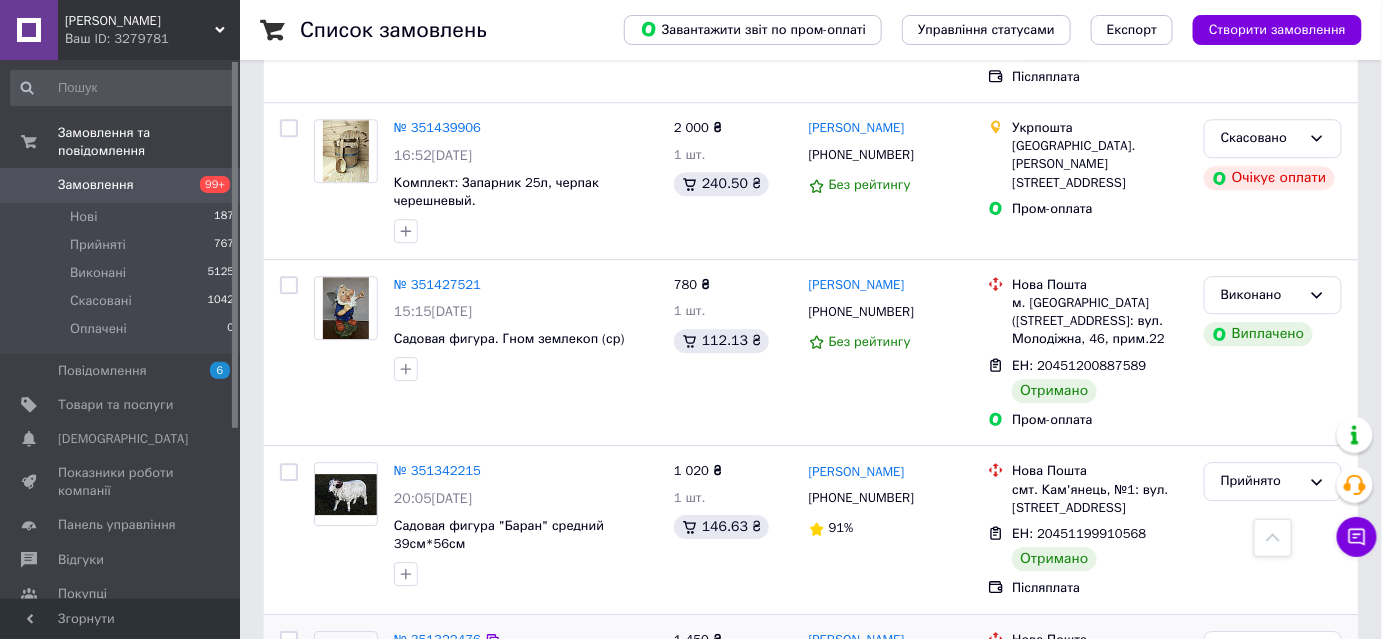 click 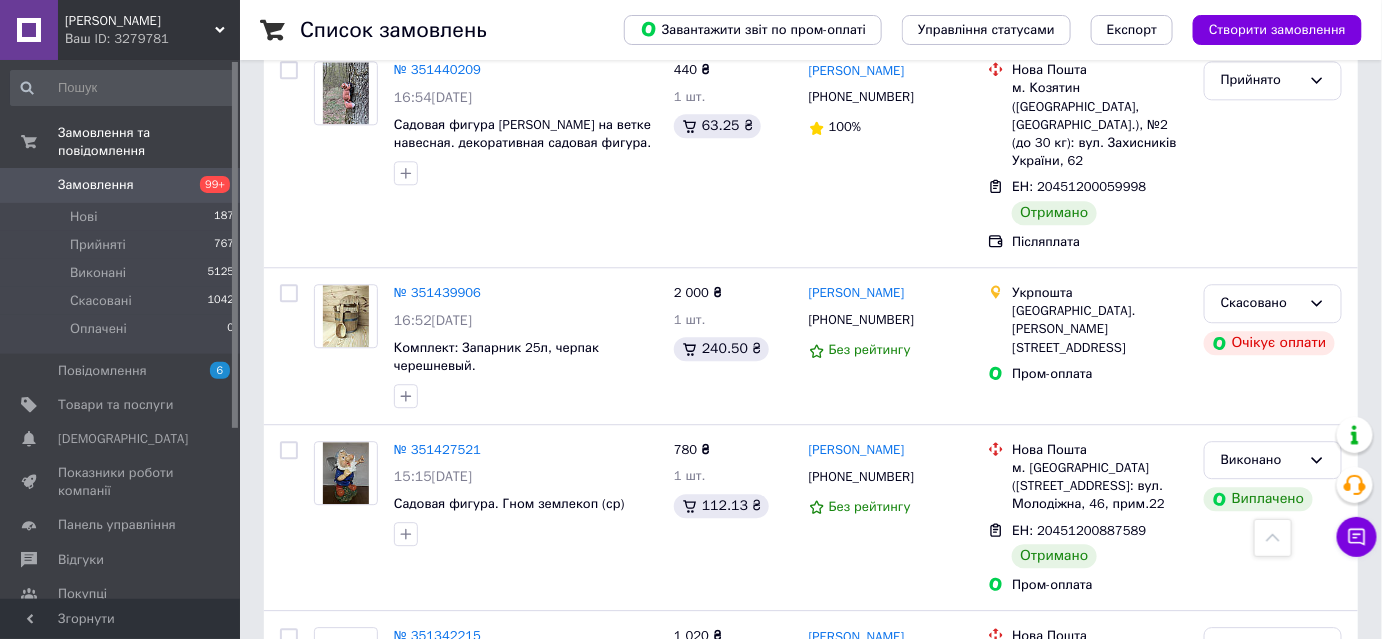 scroll, scrollTop: 6640, scrollLeft: 0, axis: vertical 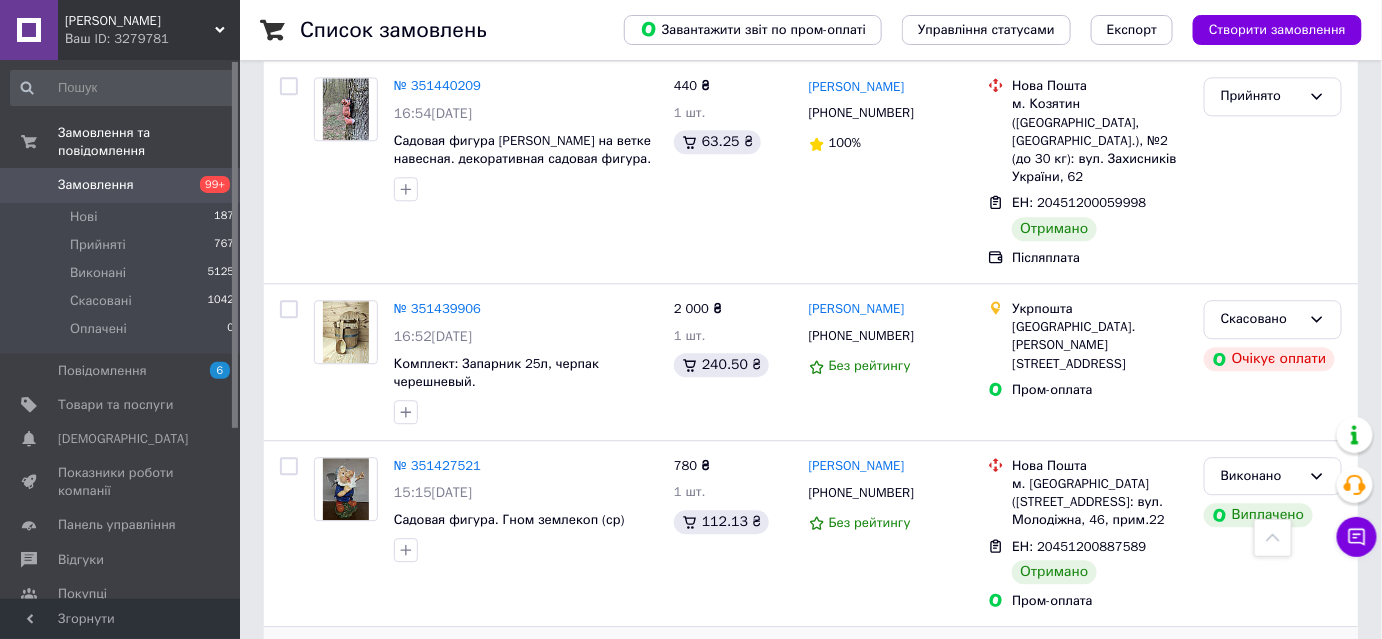 click on "Прийнято" at bounding box center [1261, 662] 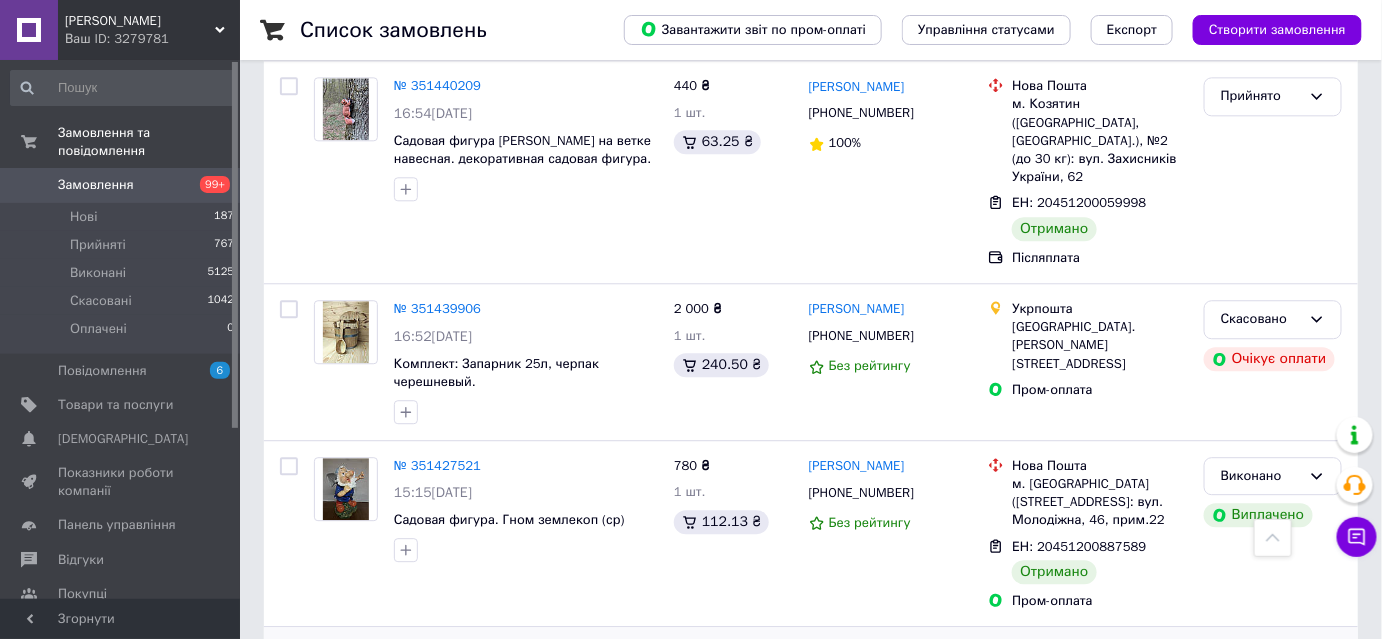 click on "Виконано" at bounding box center [1273, 704] 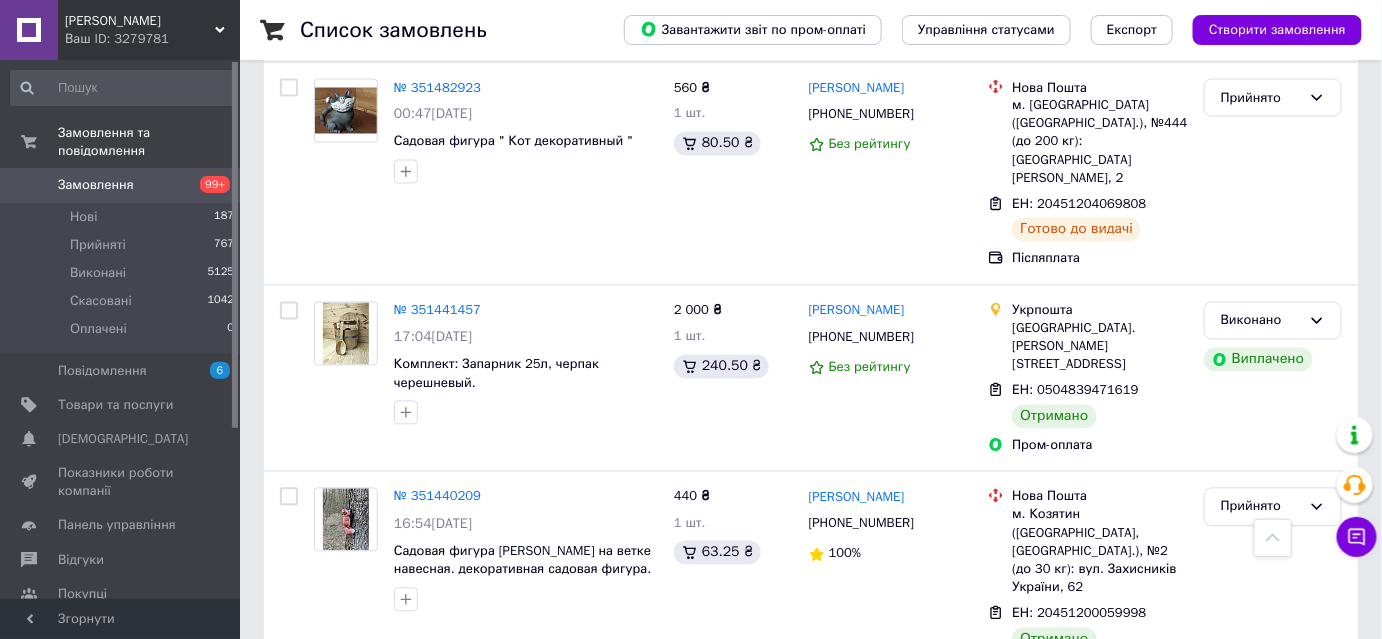 scroll, scrollTop: 6185, scrollLeft: 0, axis: vertical 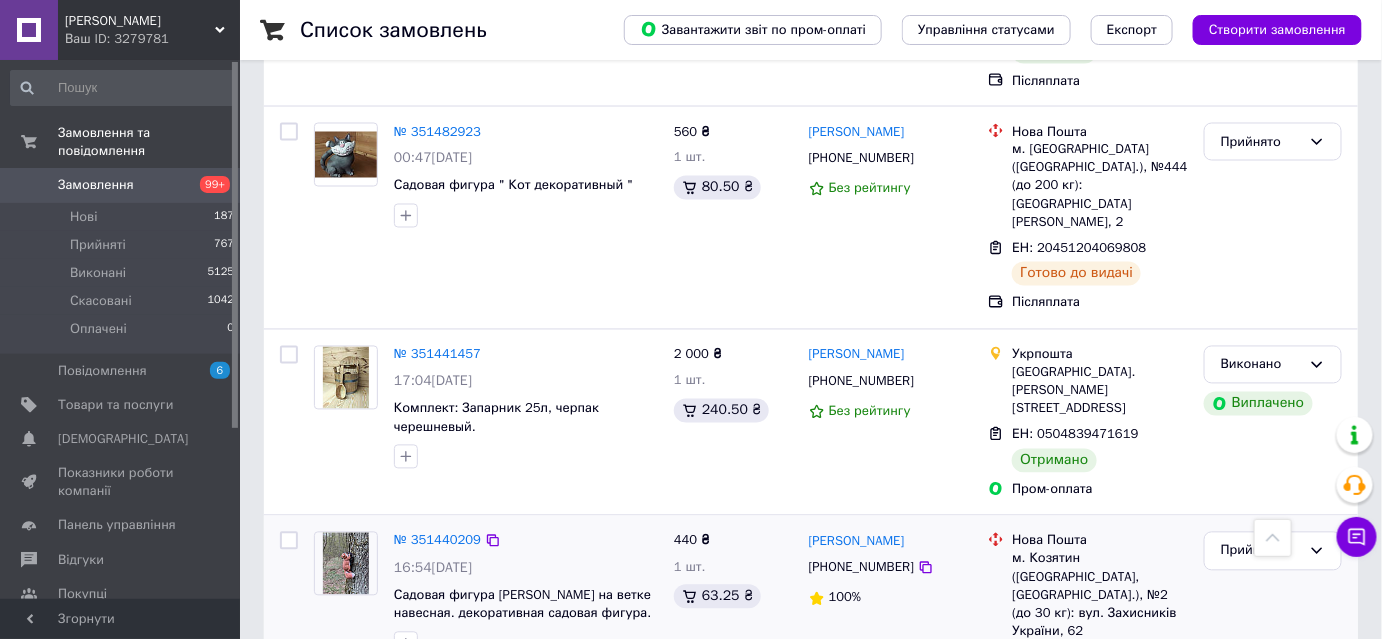 click 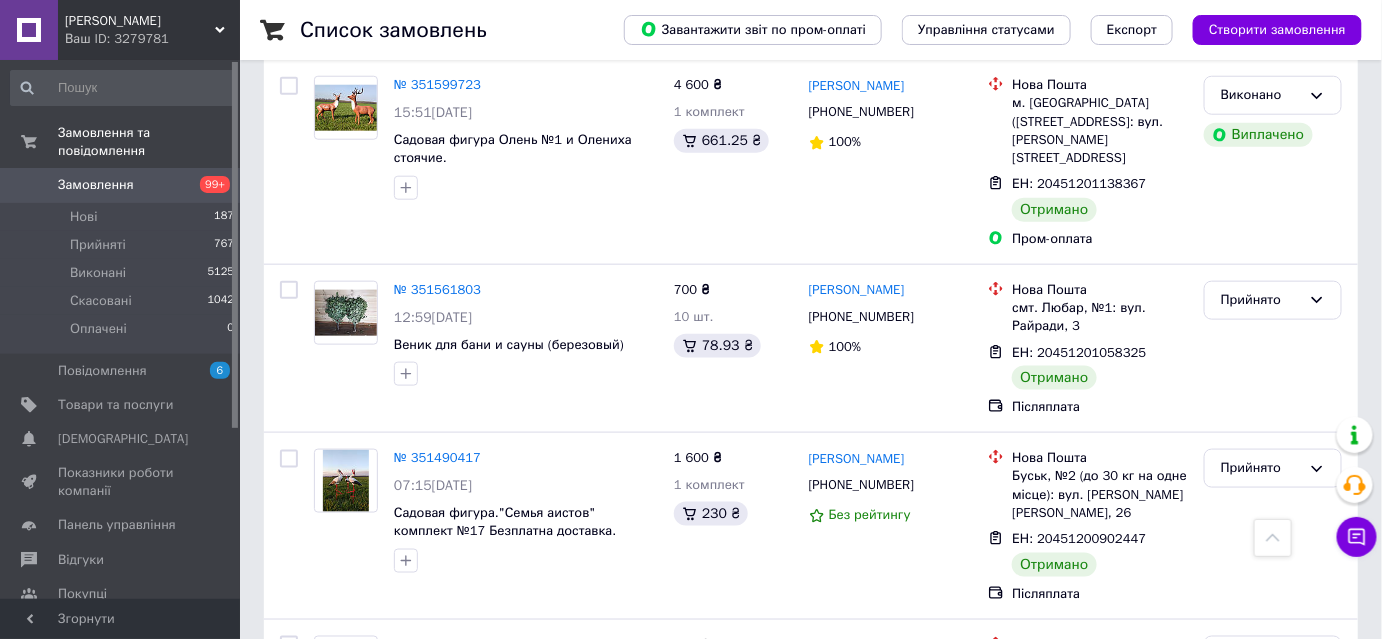 scroll, scrollTop: 5640, scrollLeft: 0, axis: vertical 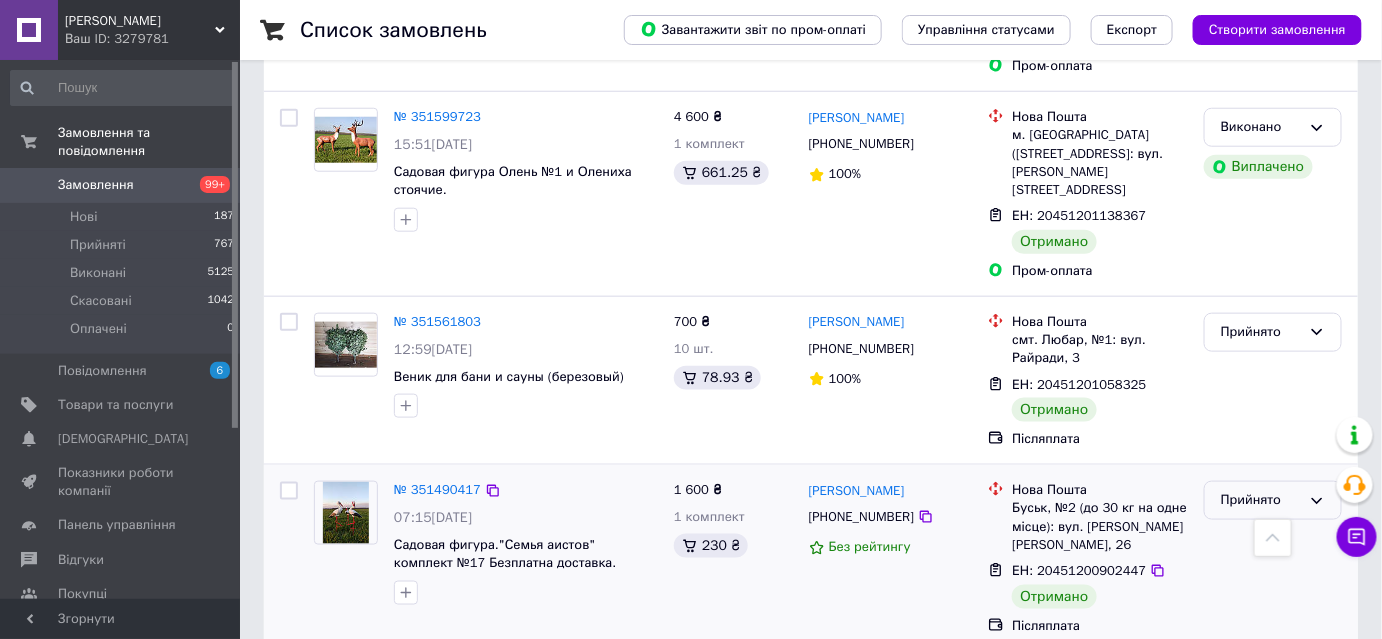 click on "Прийнято" at bounding box center [1261, 500] 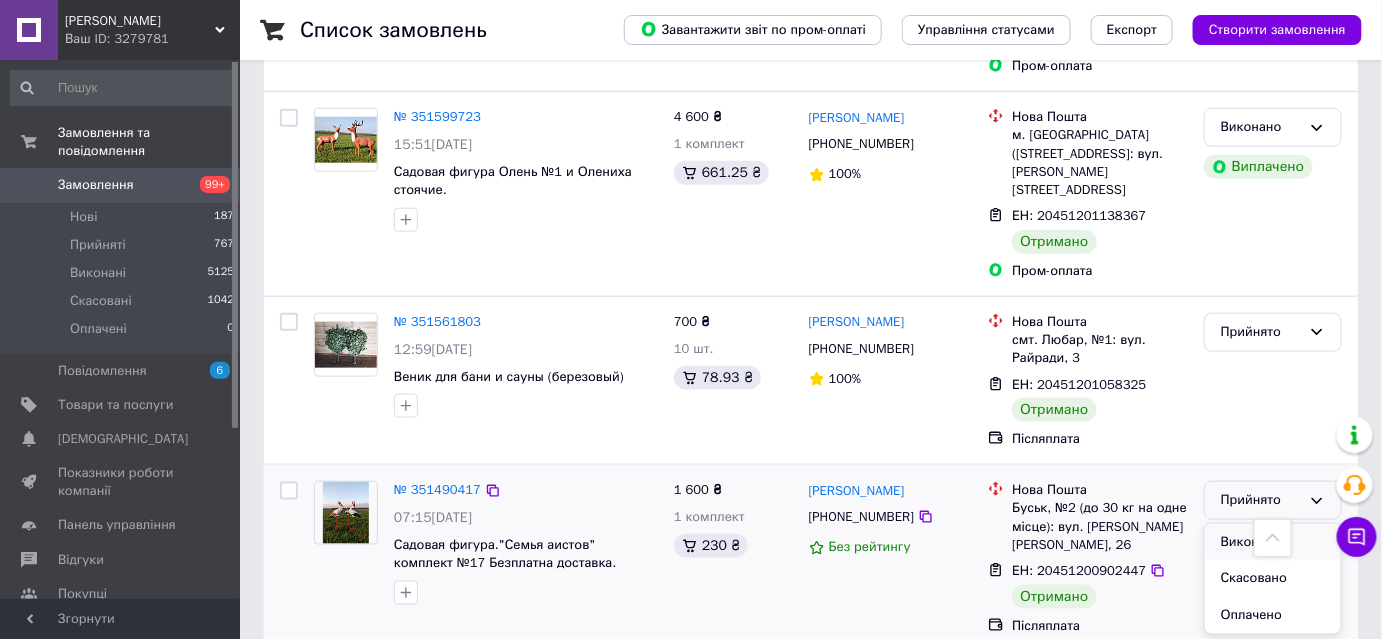 click on "Виконано" at bounding box center (1273, 542) 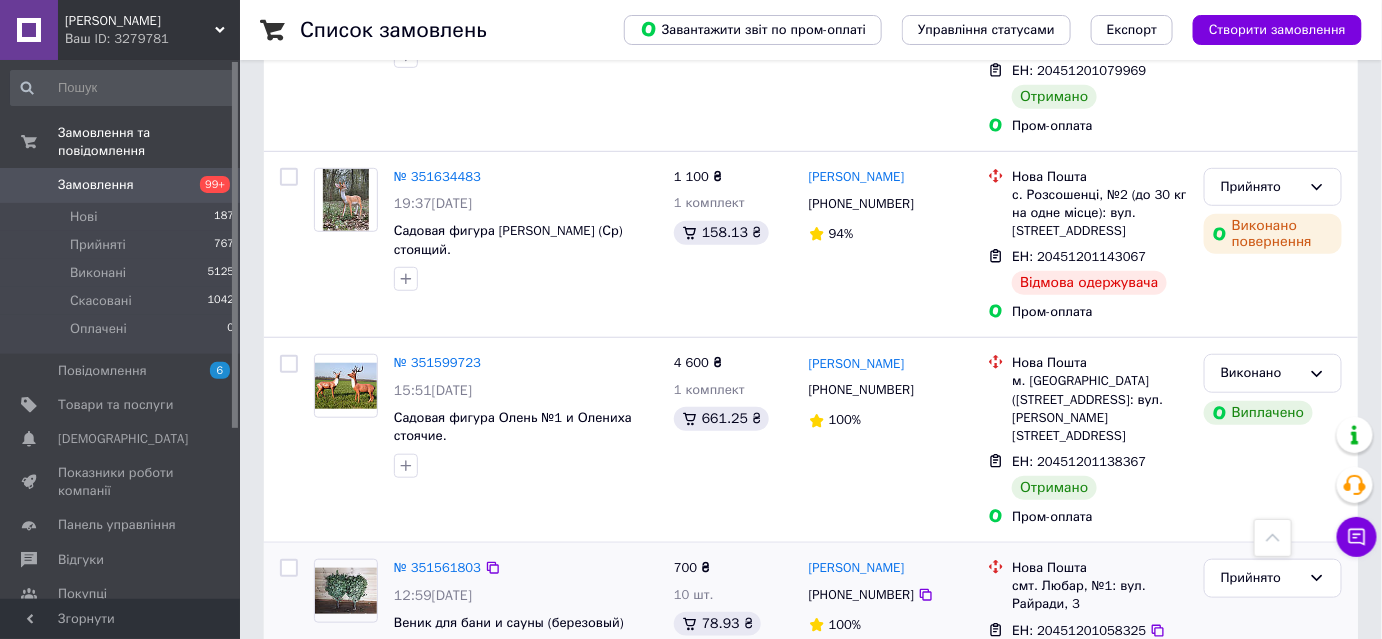scroll, scrollTop: 5367, scrollLeft: 0, axis: vertical 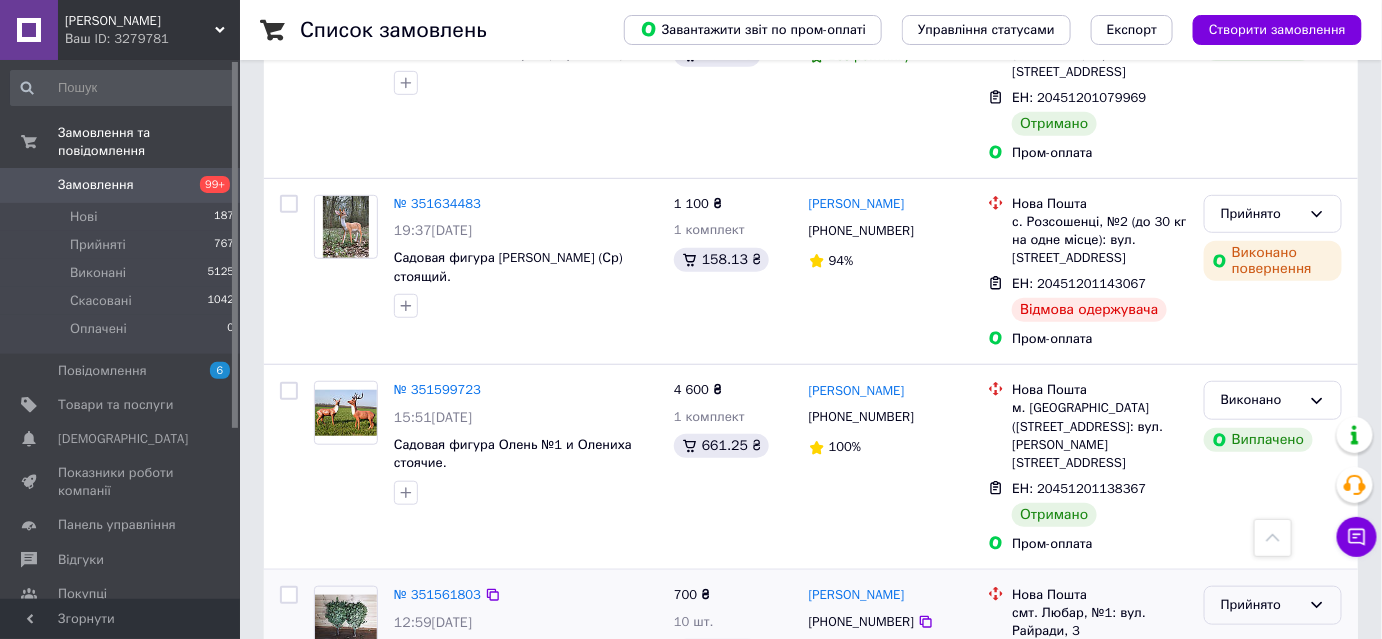 click on "Прийнято" at bounding box center (1261, 605) 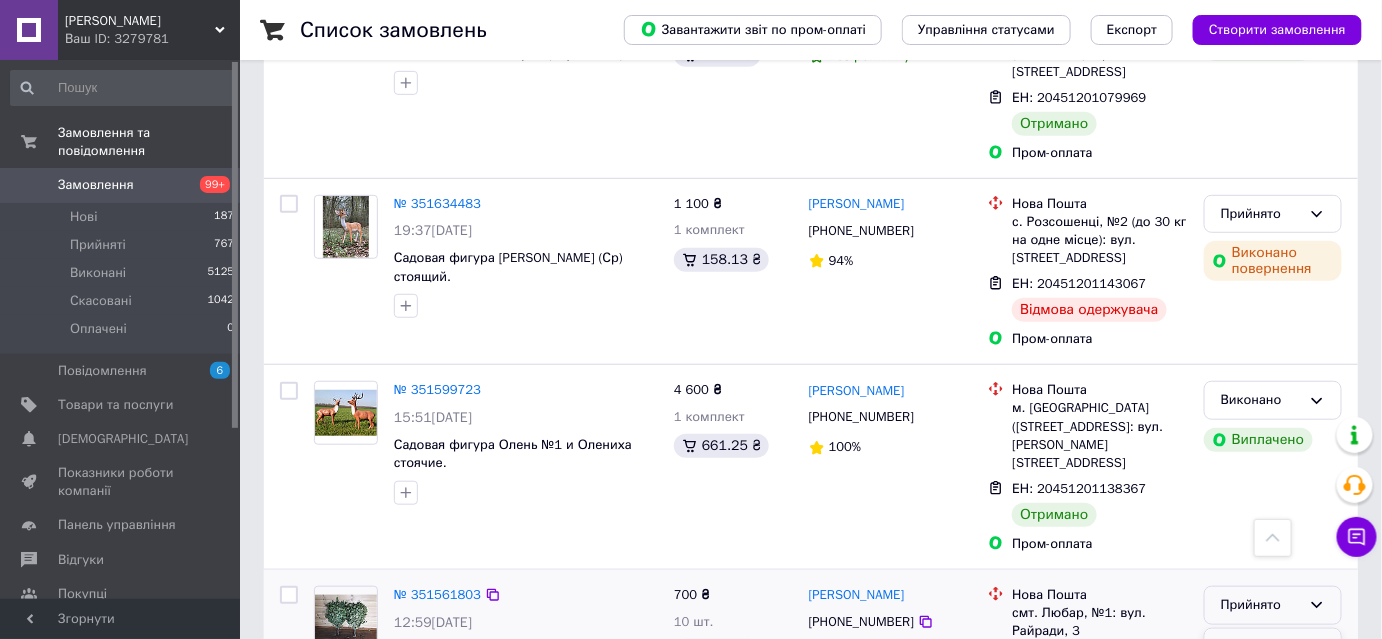 click on "Виконано" at bounding box center [1273, 647] 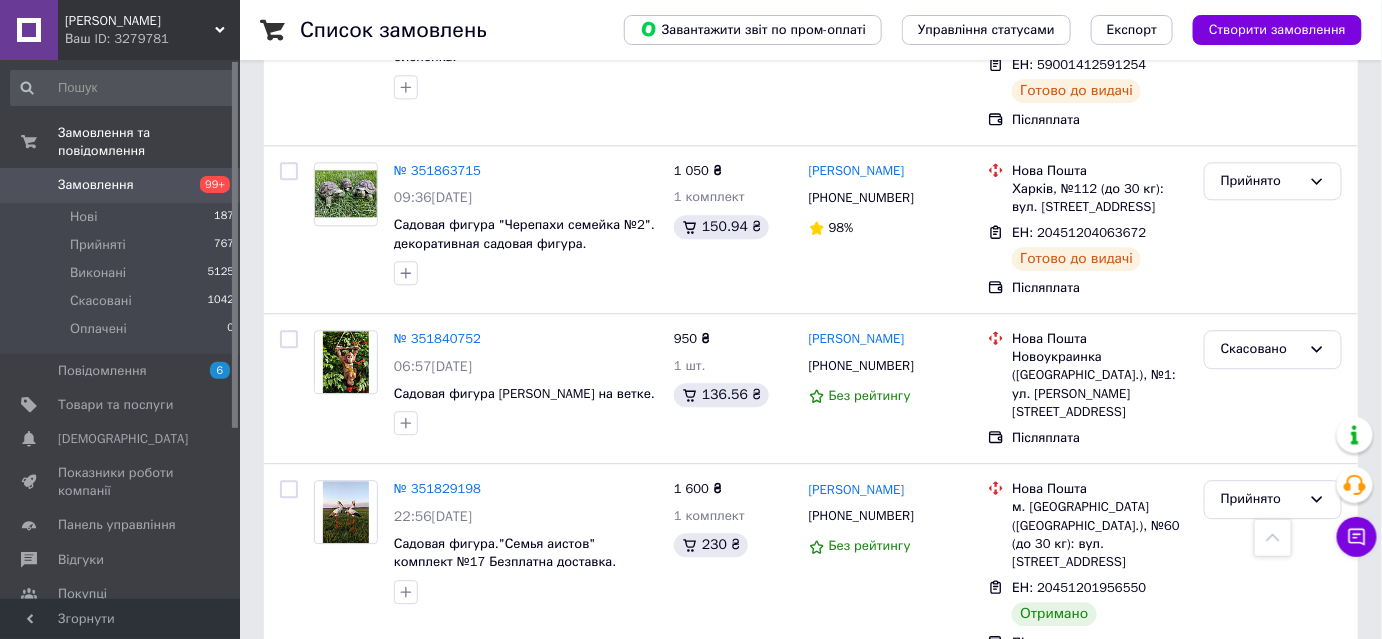 scroll, scrollTop: 4094, scrollLeft: 0, axis: vertical 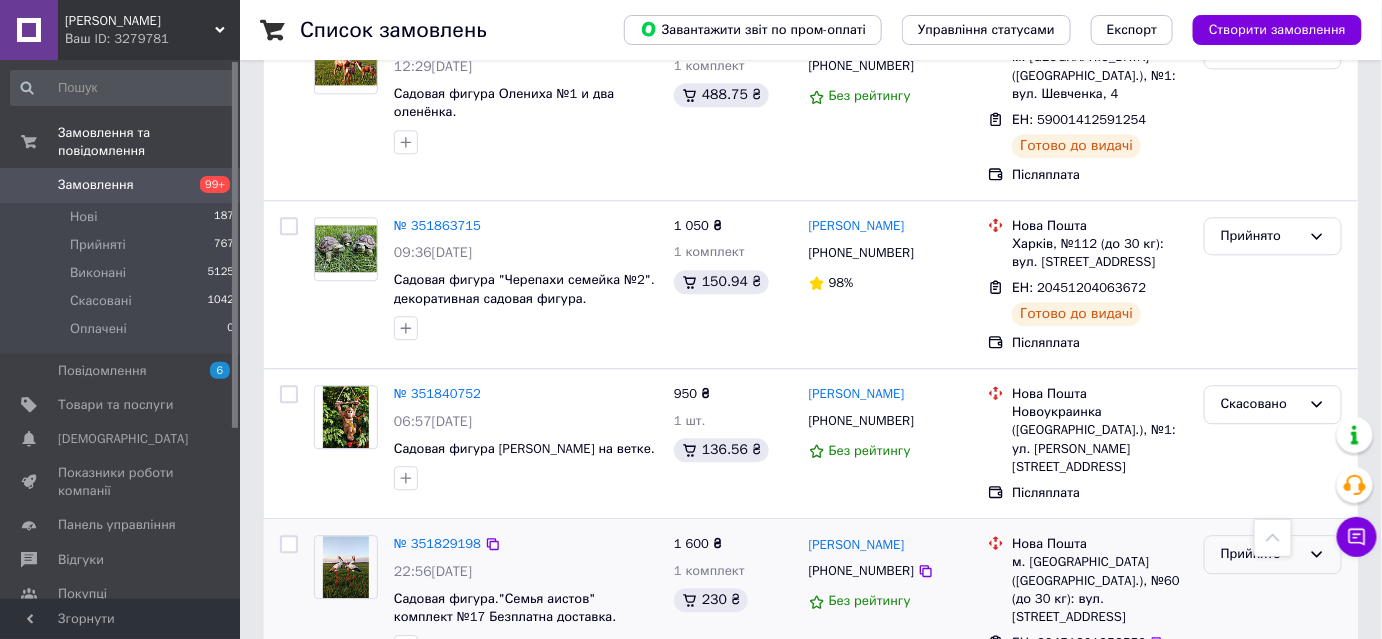 click on "Прийнято" at bounding box center (1261, 554) 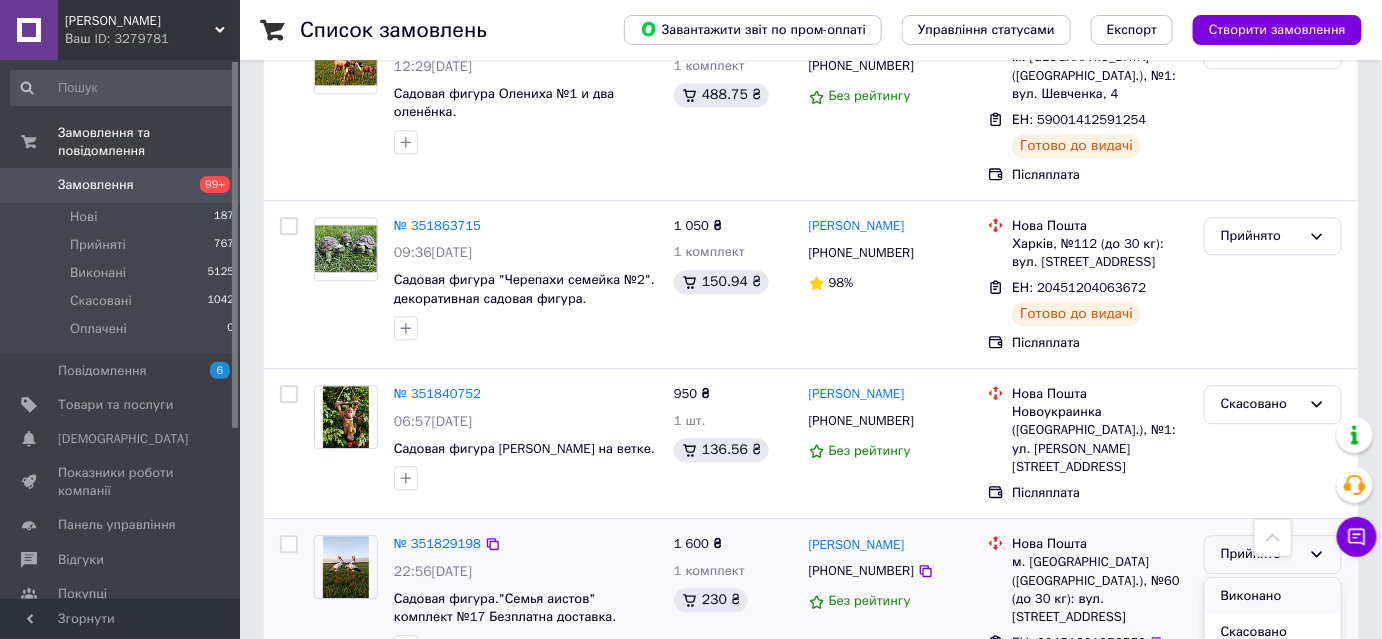 click on "Виконано" at bounding box center [1273, 596] 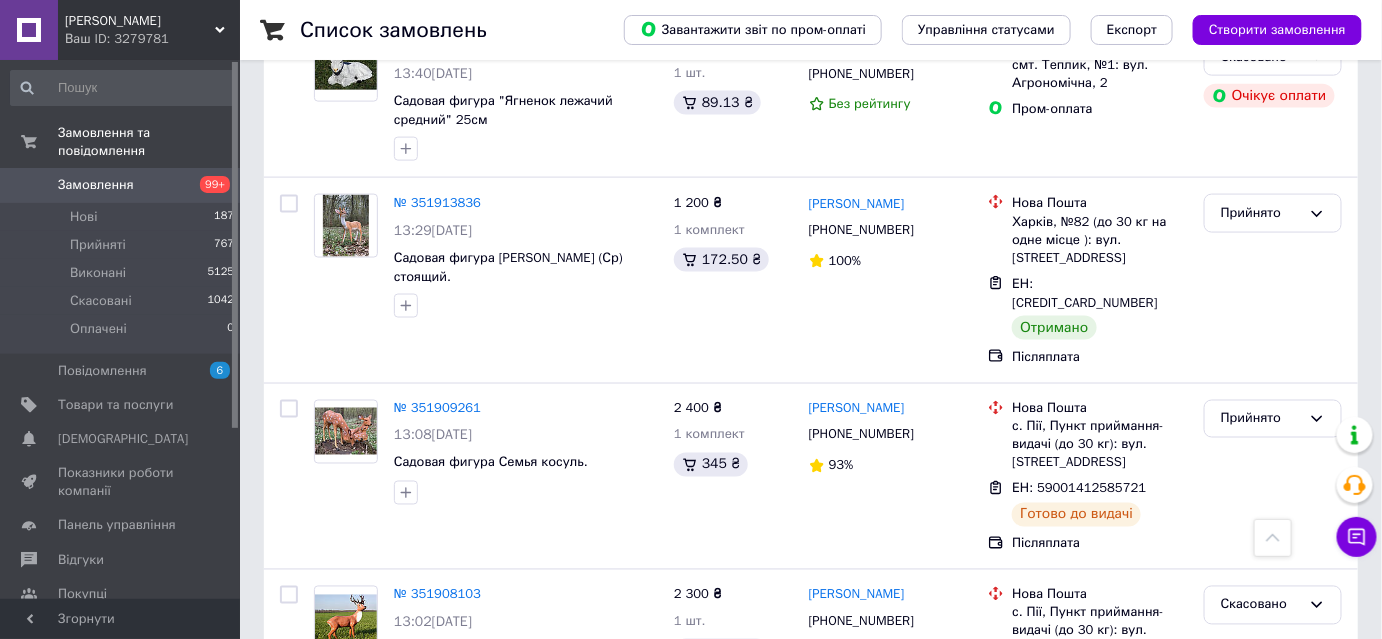 scroll, scrollTop: 3367, scrollLeft: 0, axis: vertical 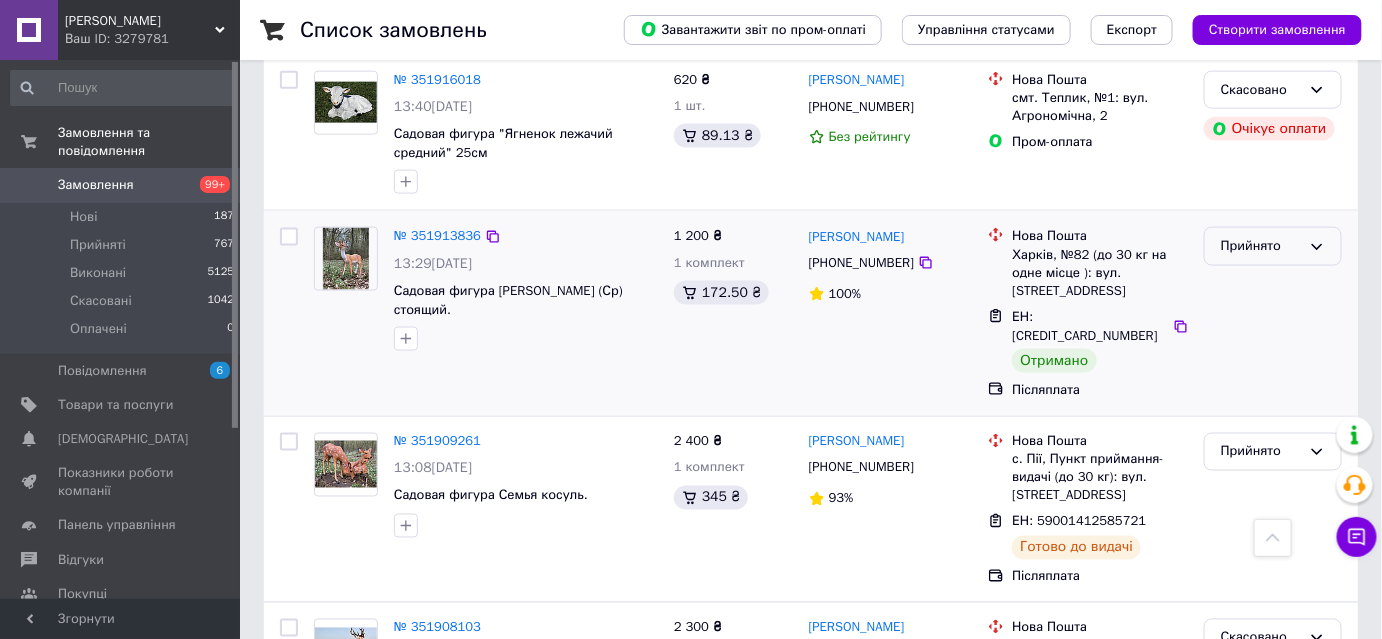 click on "Прийнято" at bounding box center (1261, 246) 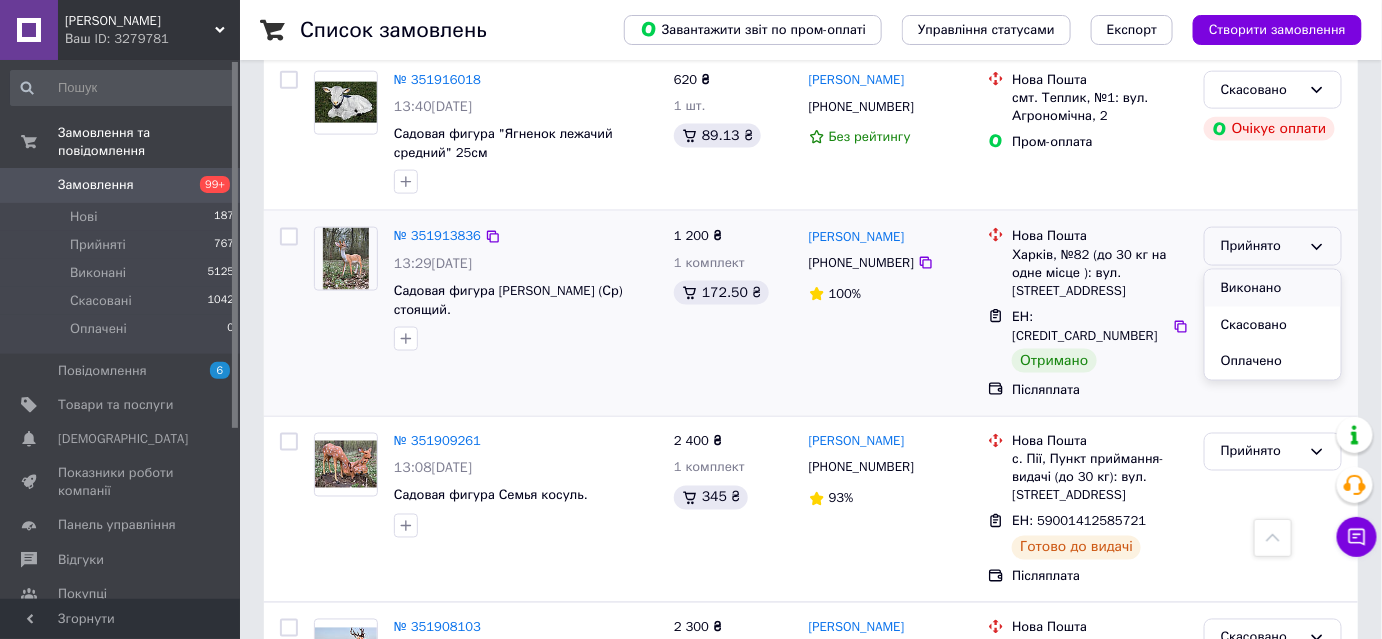 click on "Виконано" at bounding box center (1273, 288) 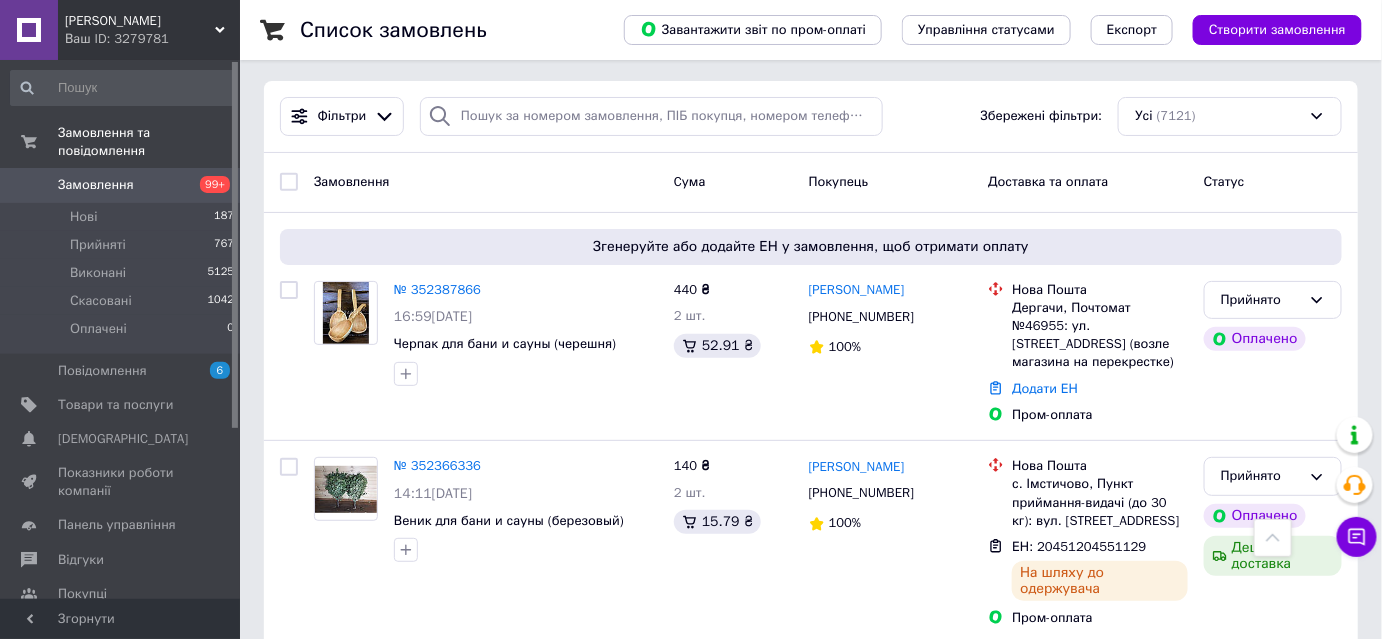 scroll, scrollTop: 0, scrollLeft: 0, axis: both 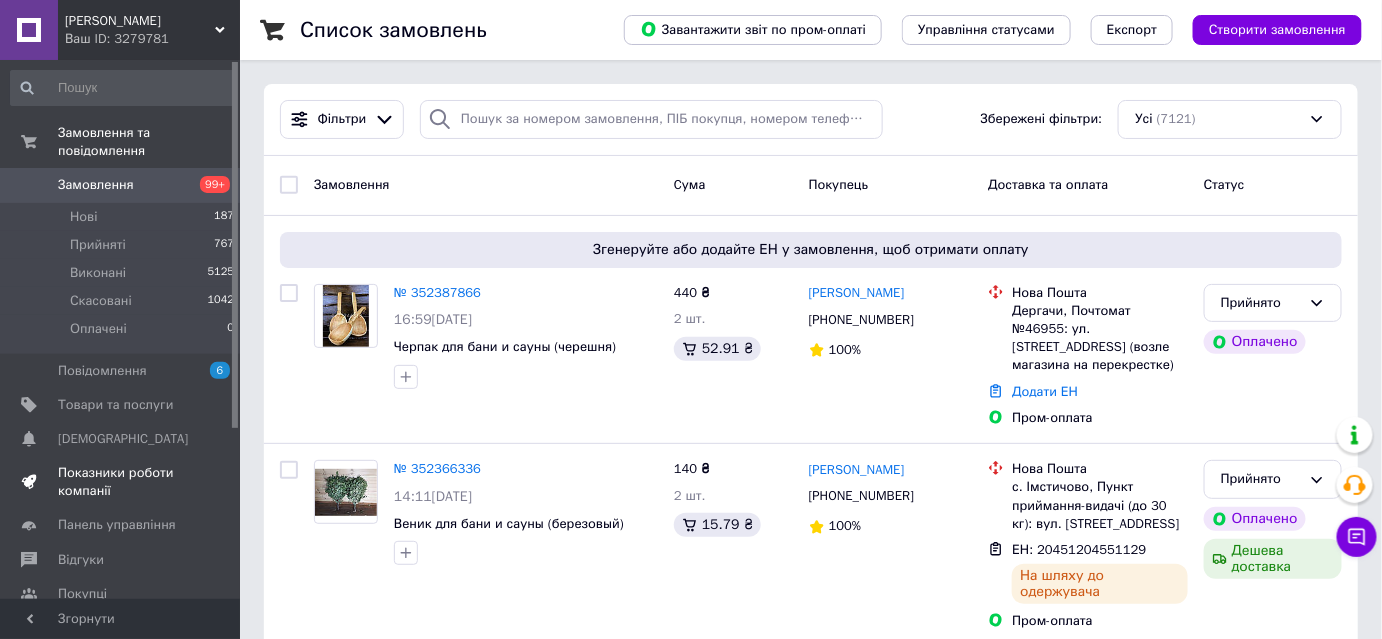 click on "Показники роботи компанії" at bounding box center [121, 482] 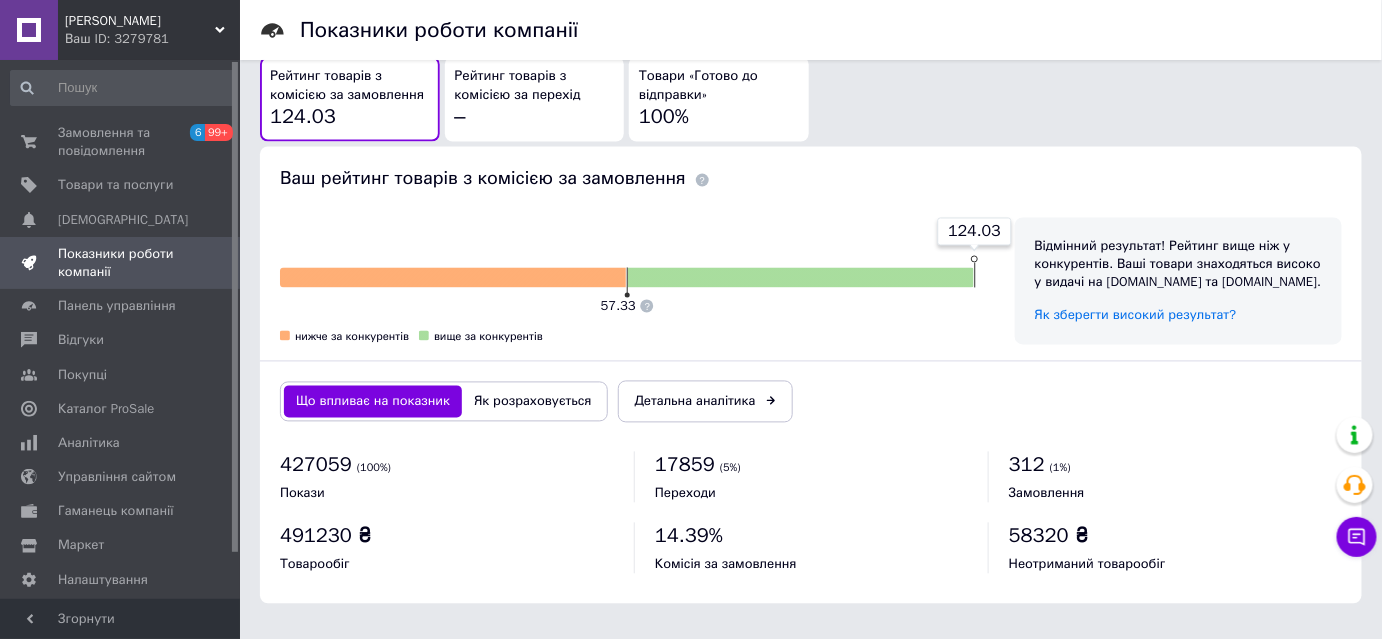 scroll, scrollTop: 1148, scrollLeft: 0, axis: vertical 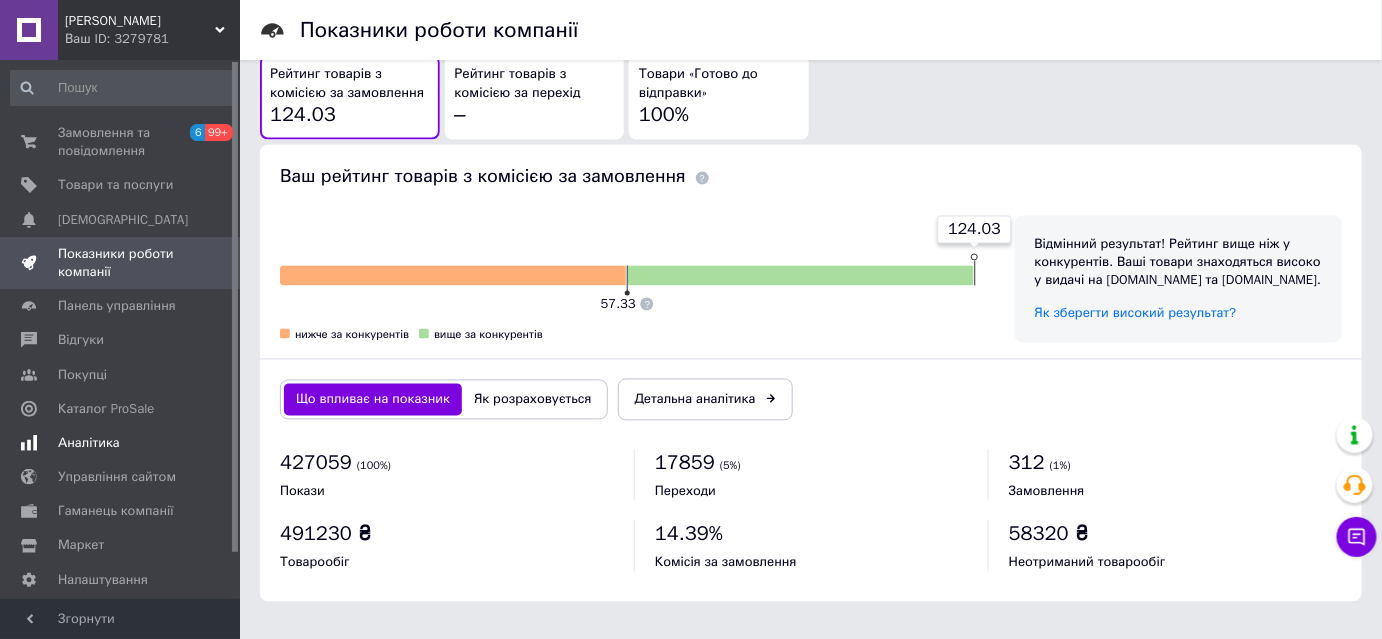click on "Аналітика" at bounding box center [89, 443] 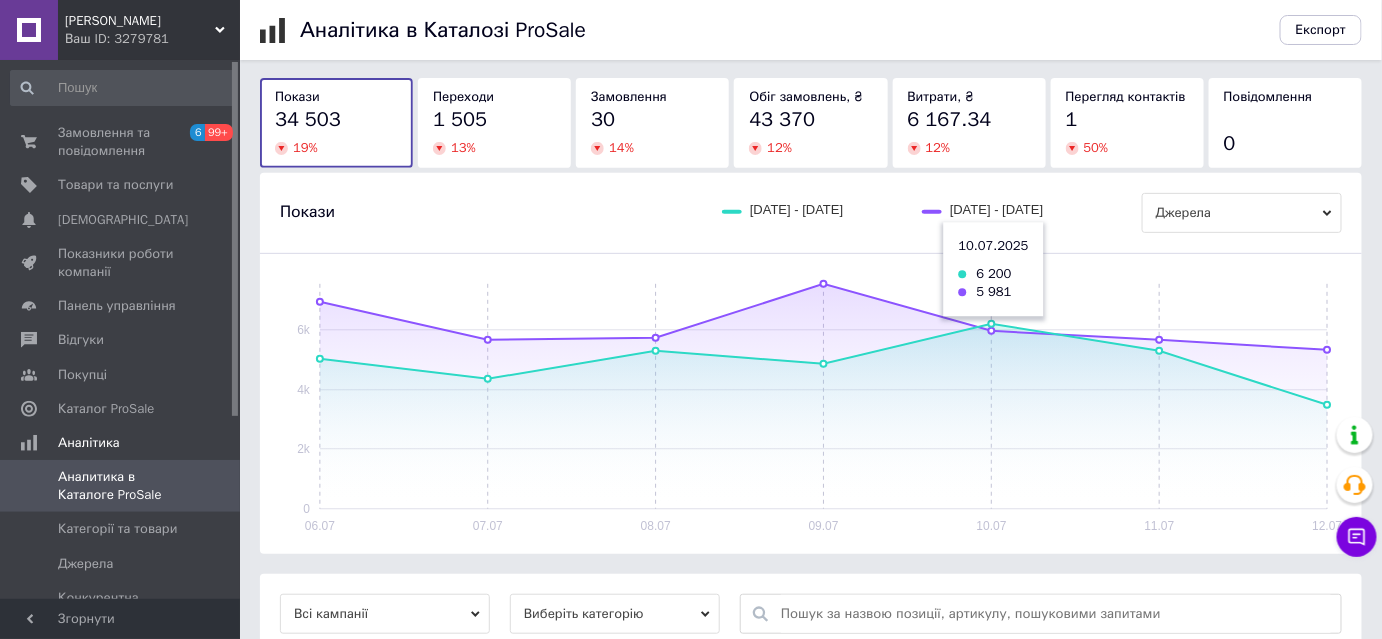 scroll, scrollTop: 181, scrollLeft: 0, axis: vertical 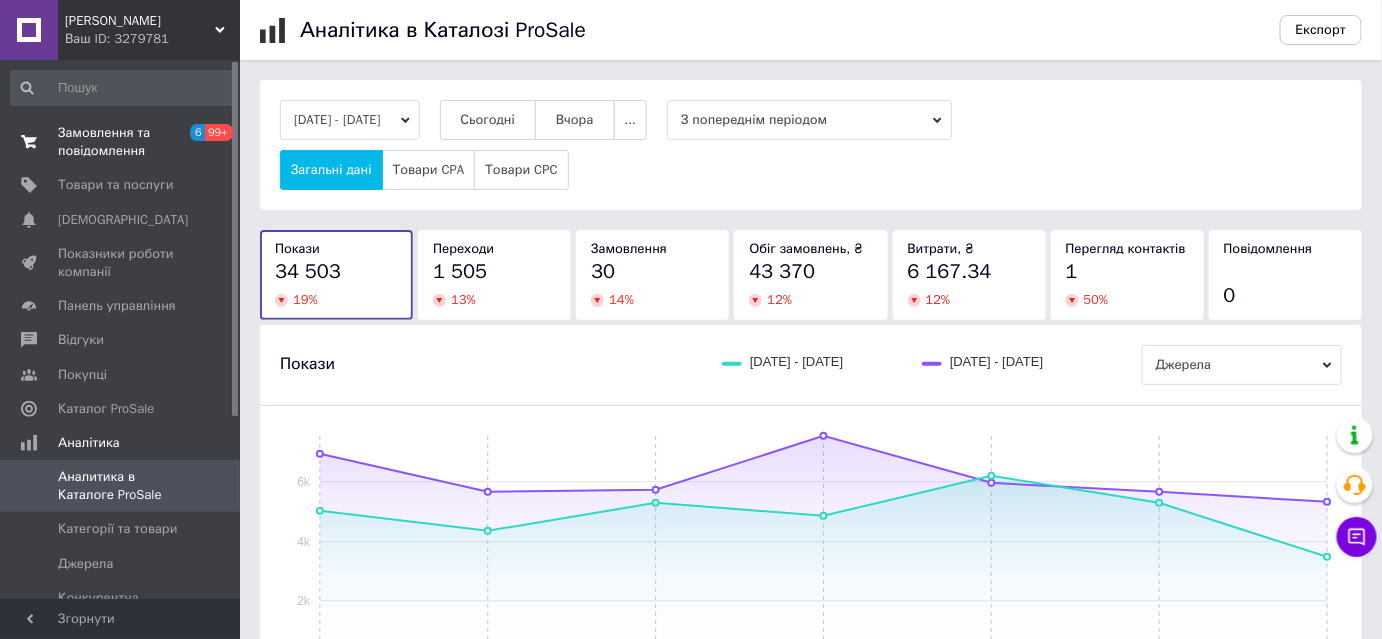 click on "Замовлення та повідомлення" at bounding box center (121, 142) 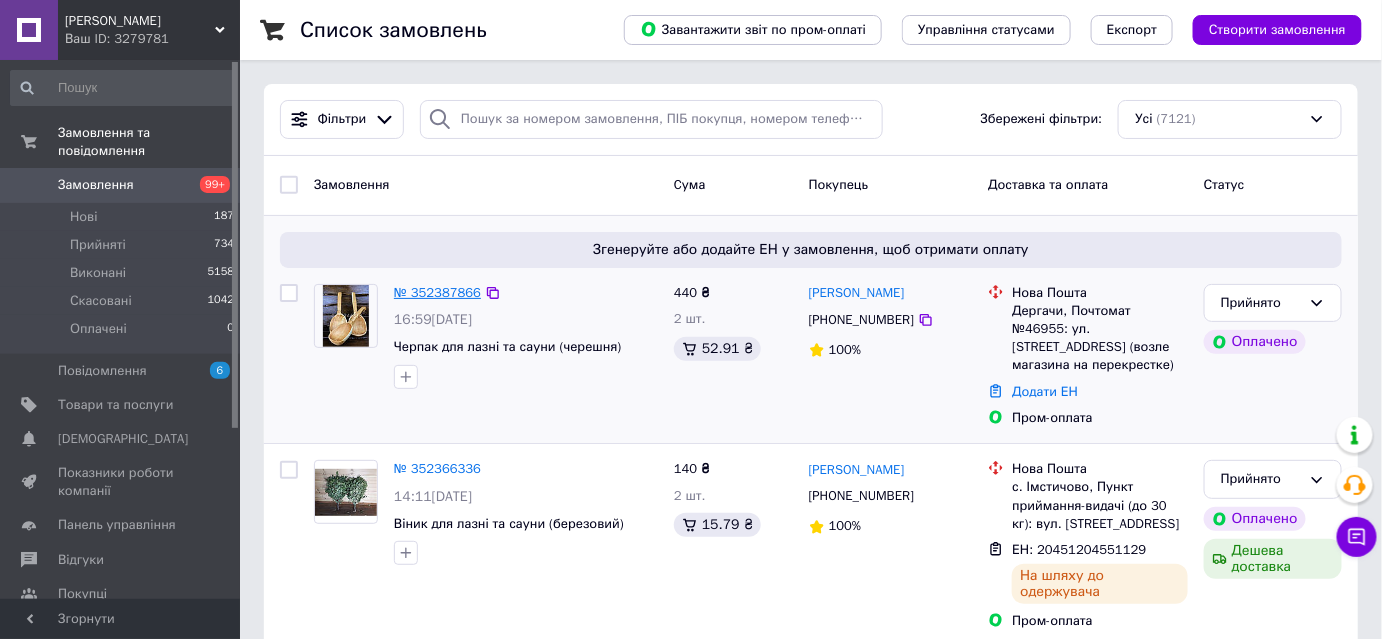 click on "№ 352387866" at bounding box center (437, 292) 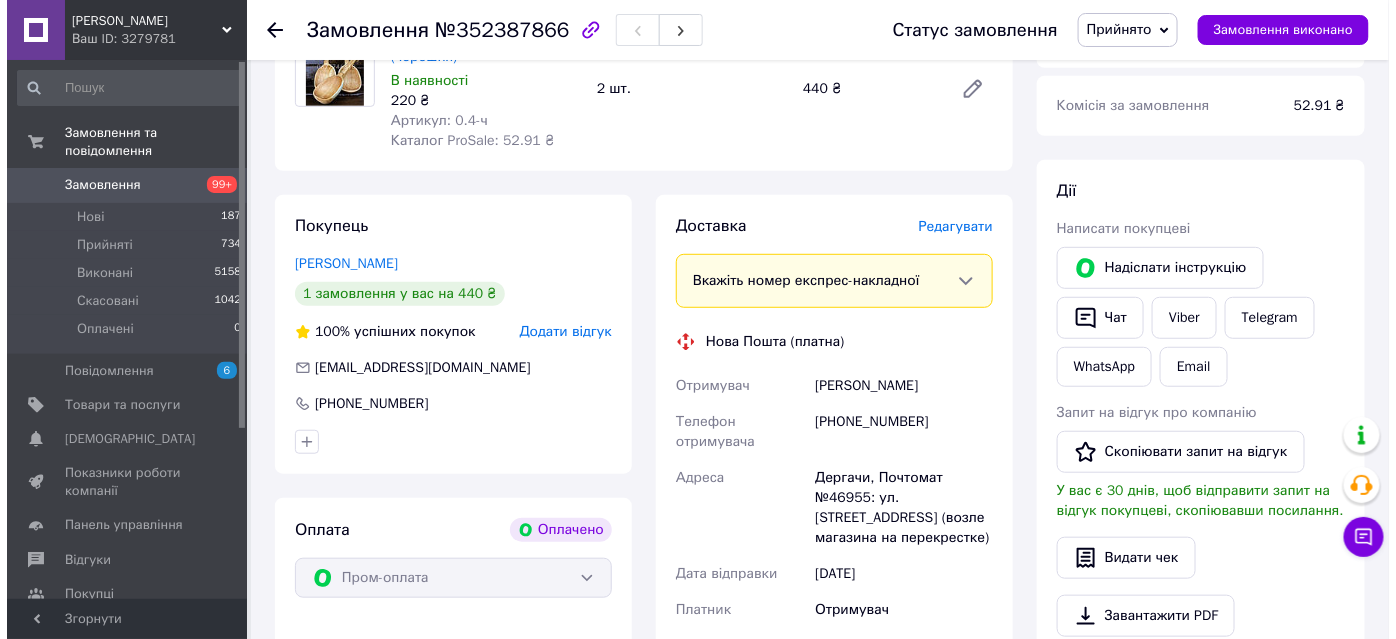 scroll, scrollTop: 272, scrollLeft: 0, axis: vertical 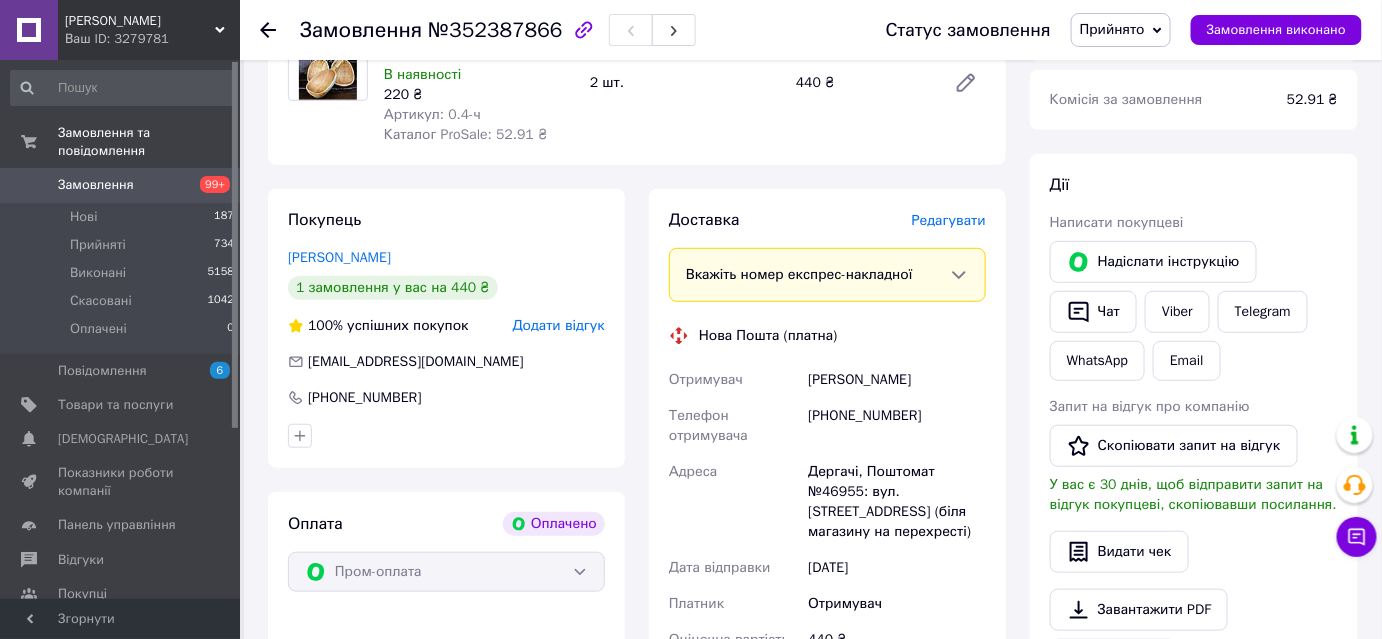 click on "Редагувати" at bounding box center (949, 220) 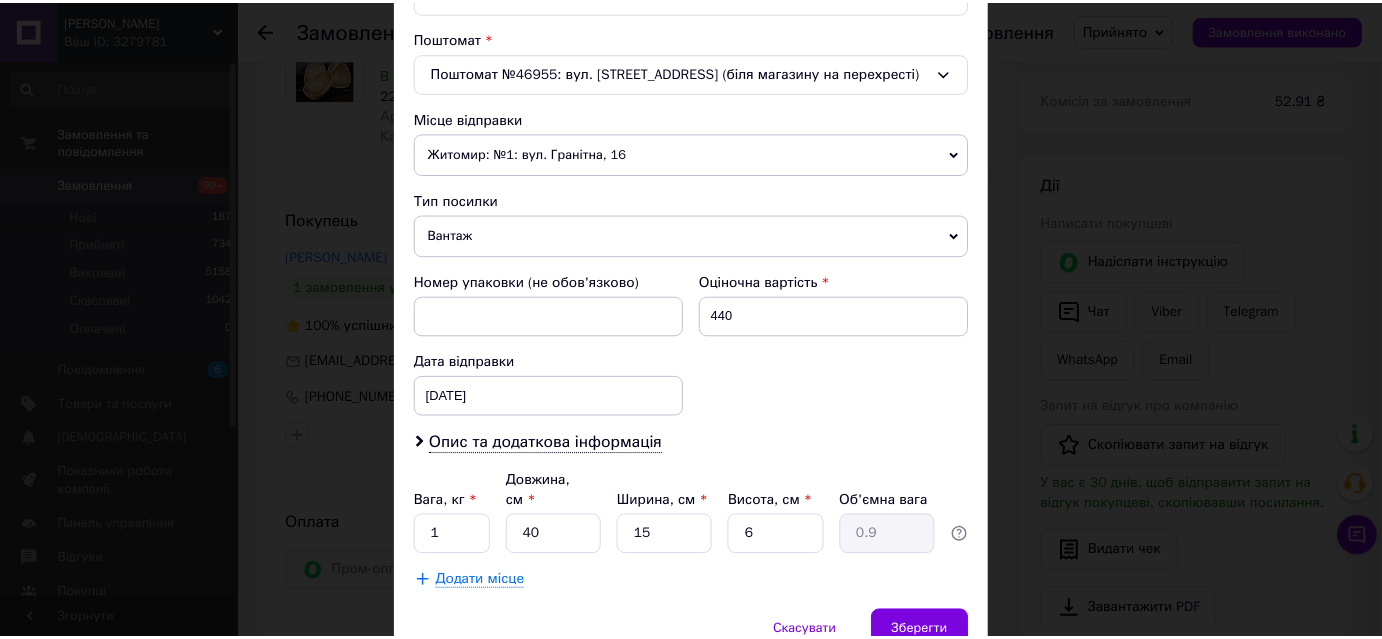 scroll, scrollTop: 703, scrollLeft: 0, axis: vertical 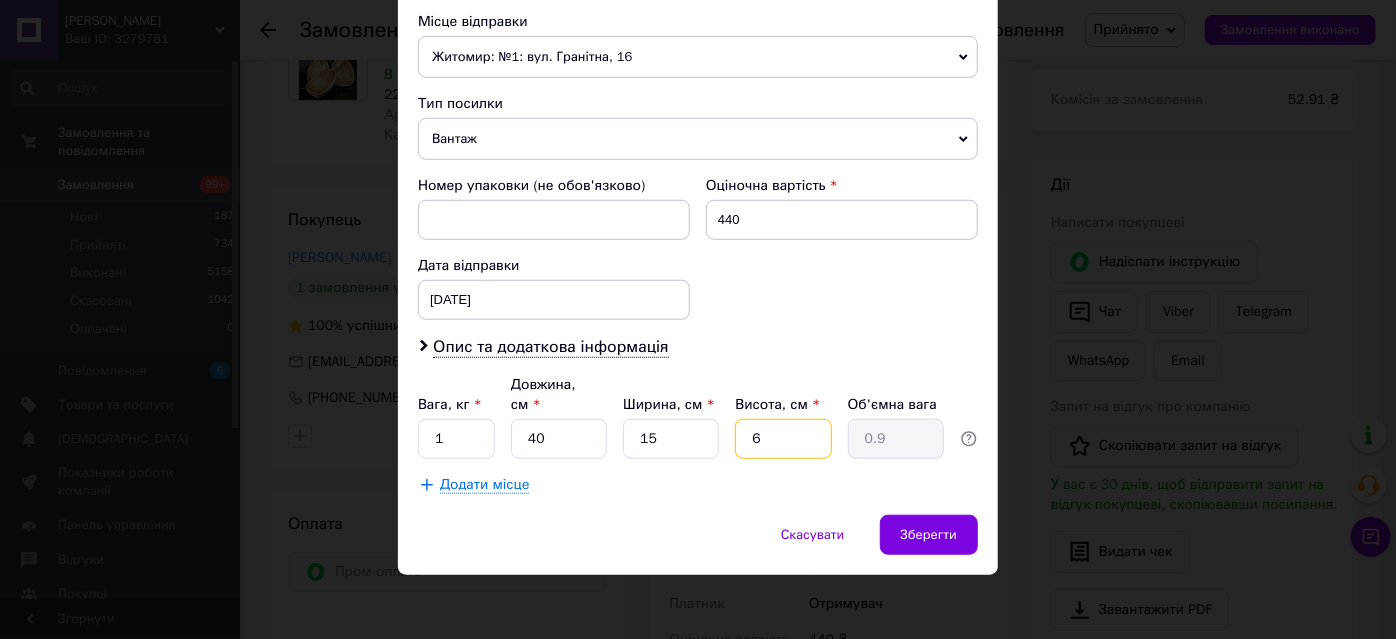 click on "6" at bounding box center (783, 439) 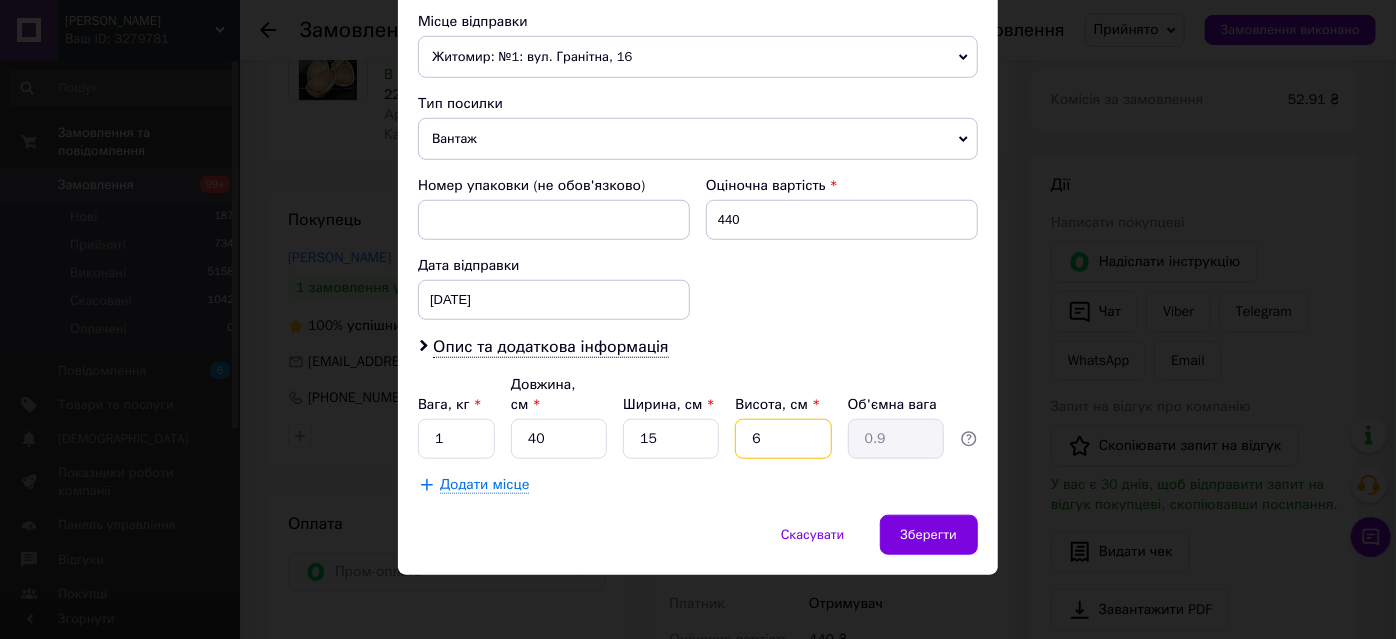 type 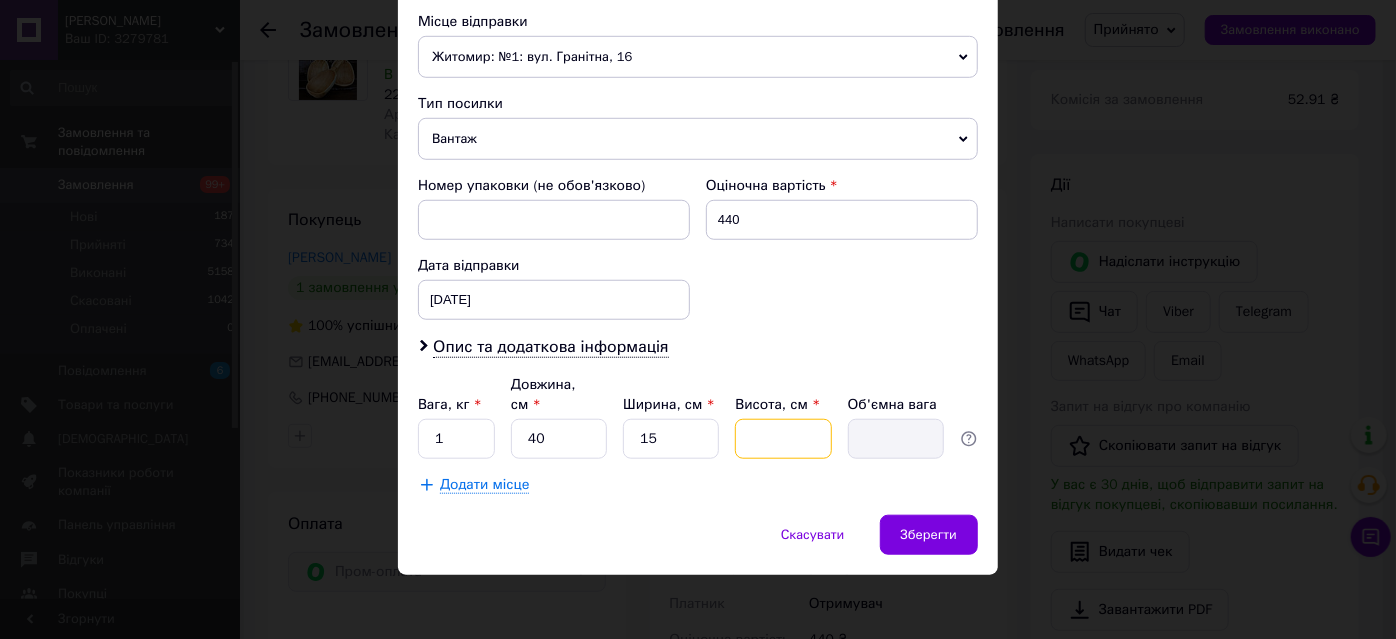 type on "1" 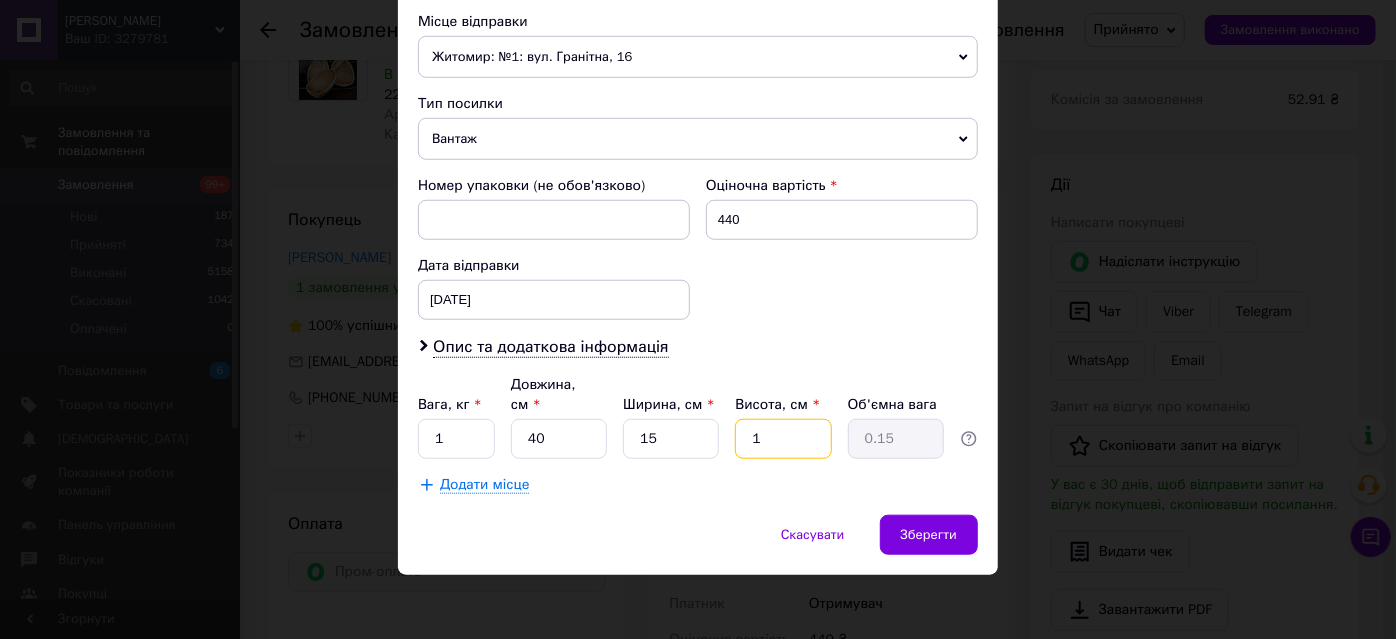 type on "10" 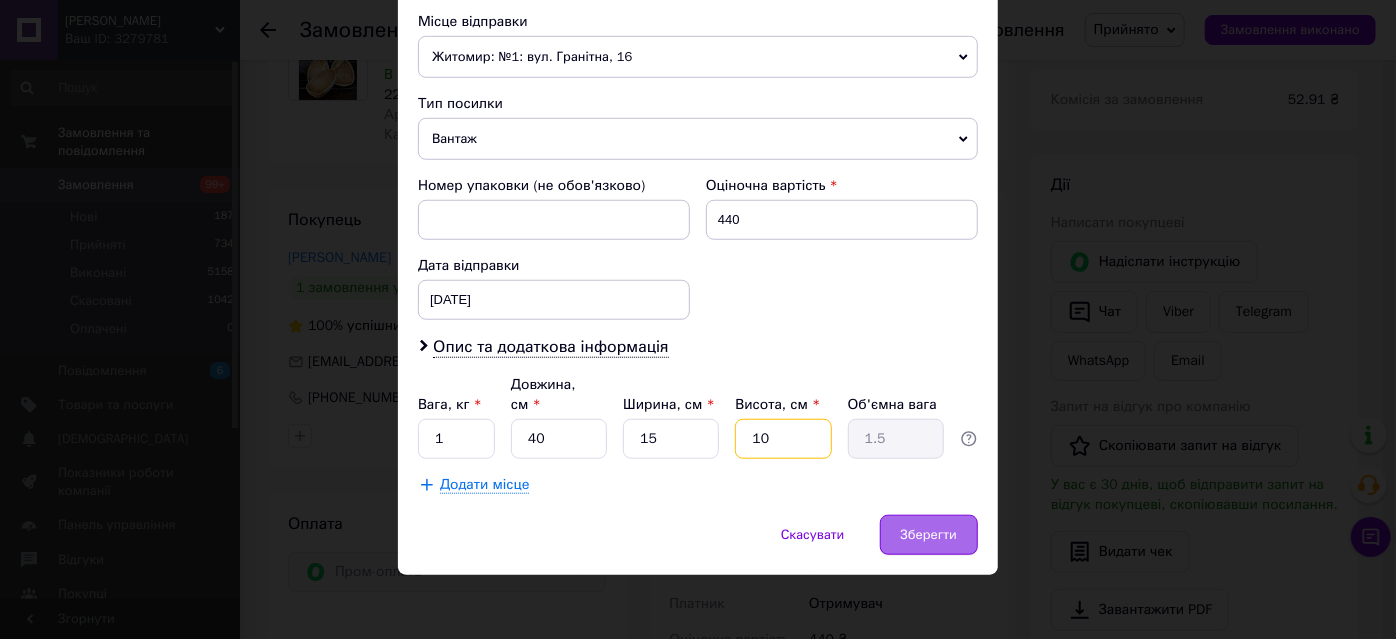 type on "10" 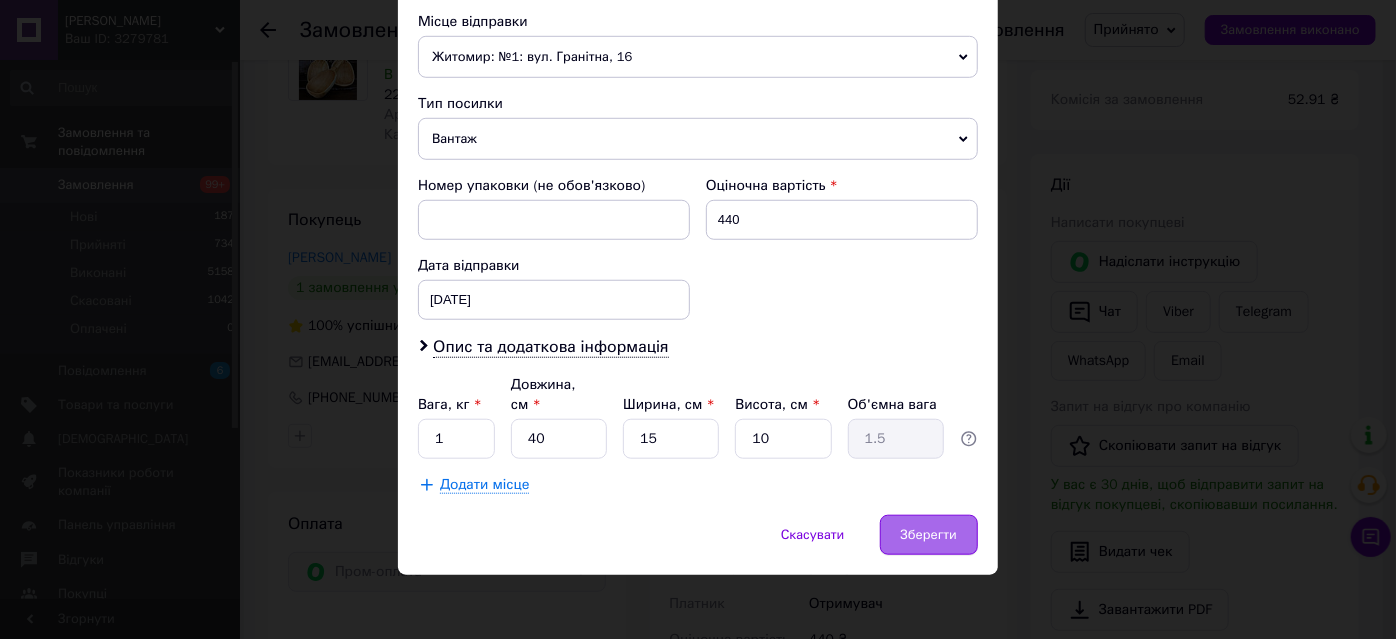 click on "Зберегти" at bounding box center [929, 535] 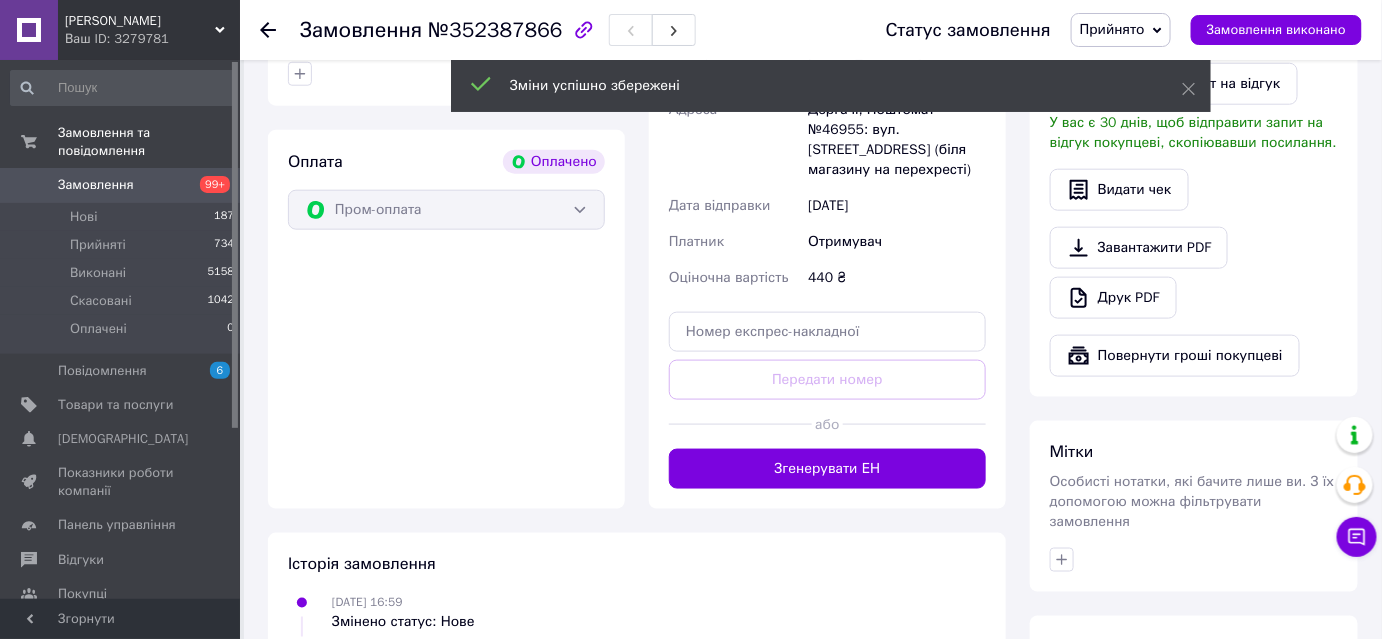 scroll, scrollTop: 636, scrollLeft: 0, axis: vertical 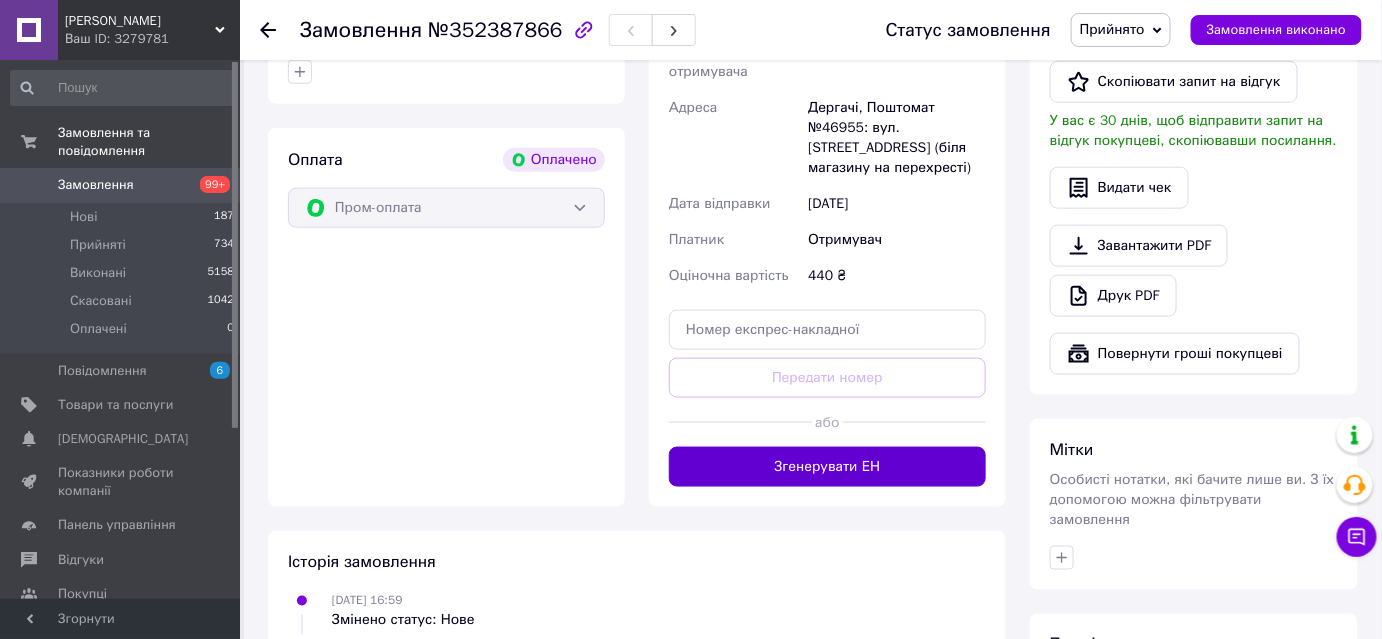 click on "Згенерувати ЕН" at bounding box center [827, 467] 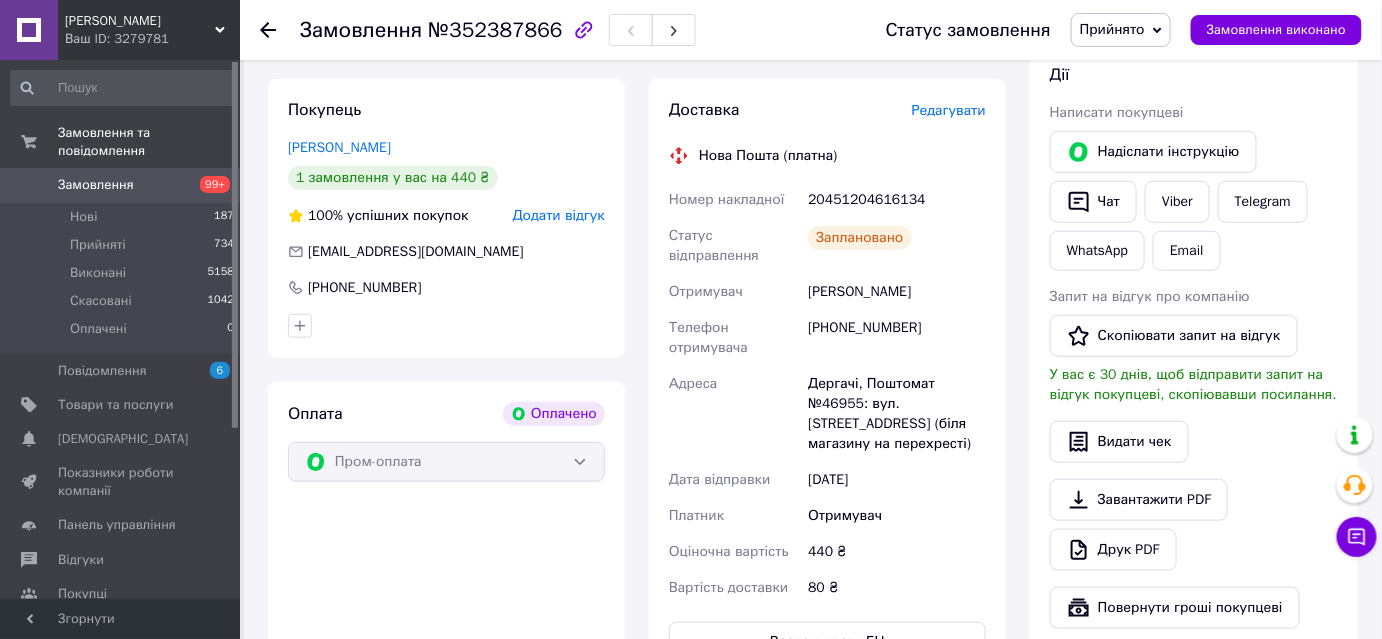 scroll, scrollTop: 363, scrollLeft: 0, axis: vertical 